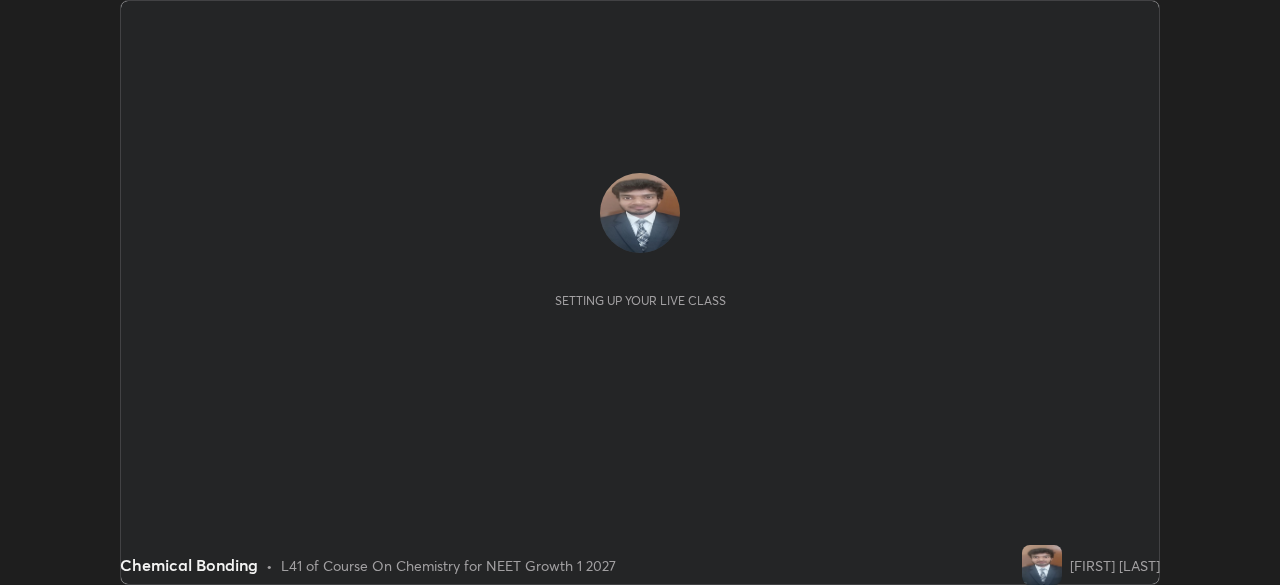scroll, scrollTop: 0, scrollLeft: 0, axis: both 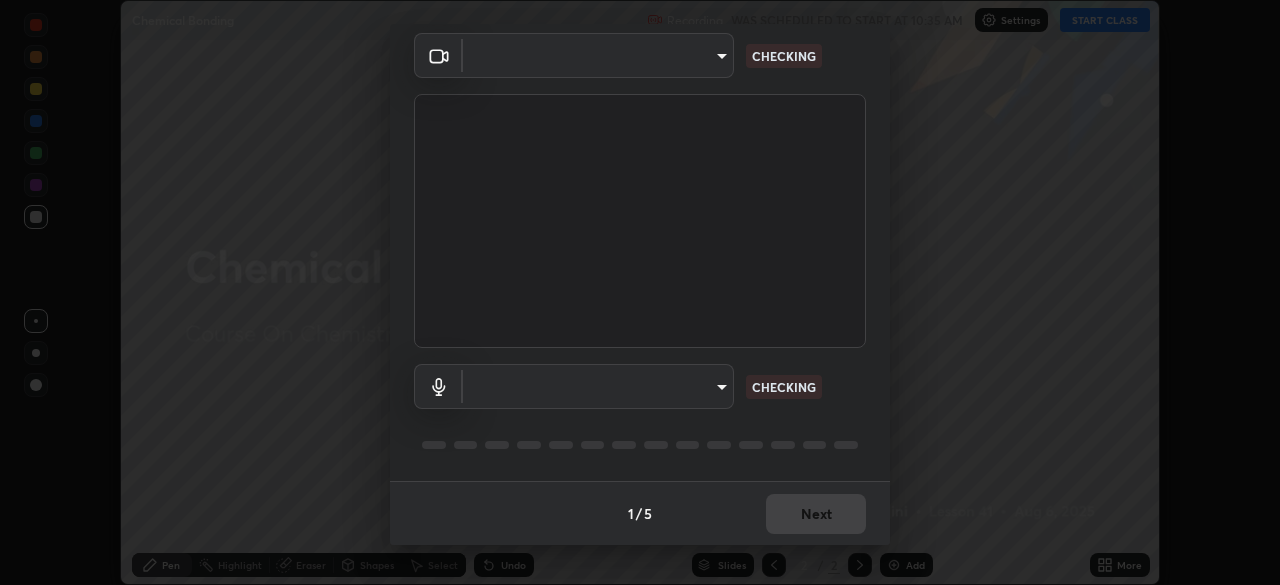type on "f214d892c1ea21fc9911be358f21603cf7c671268a3f3fdd0c8c81d5790bf436" 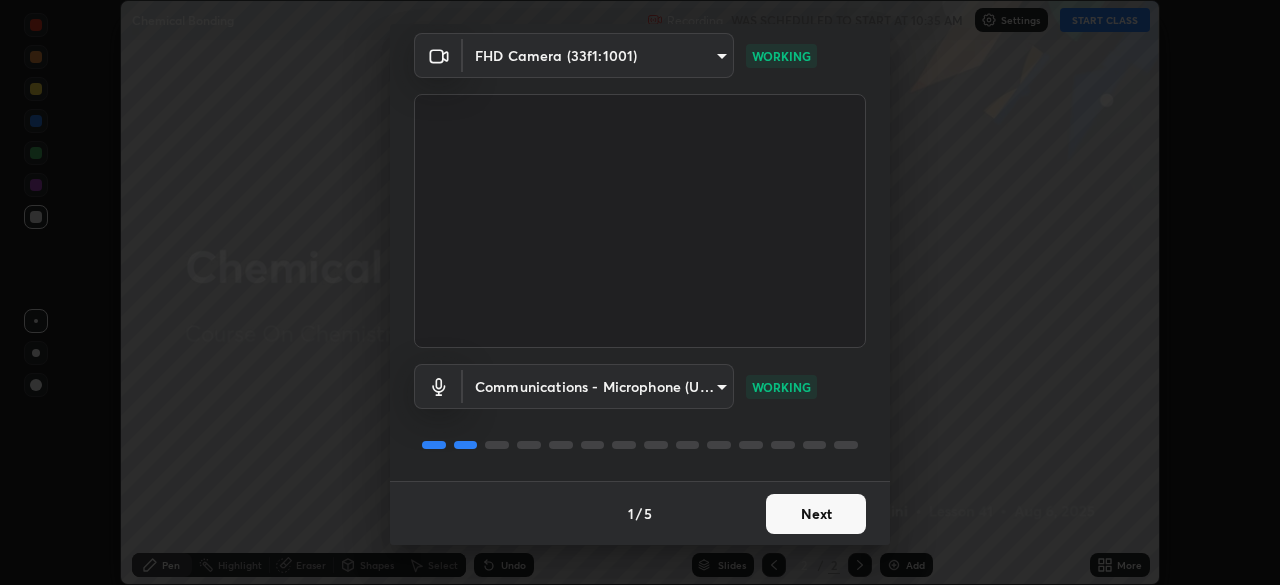 click on "Next" at bounding box center (816, 514) 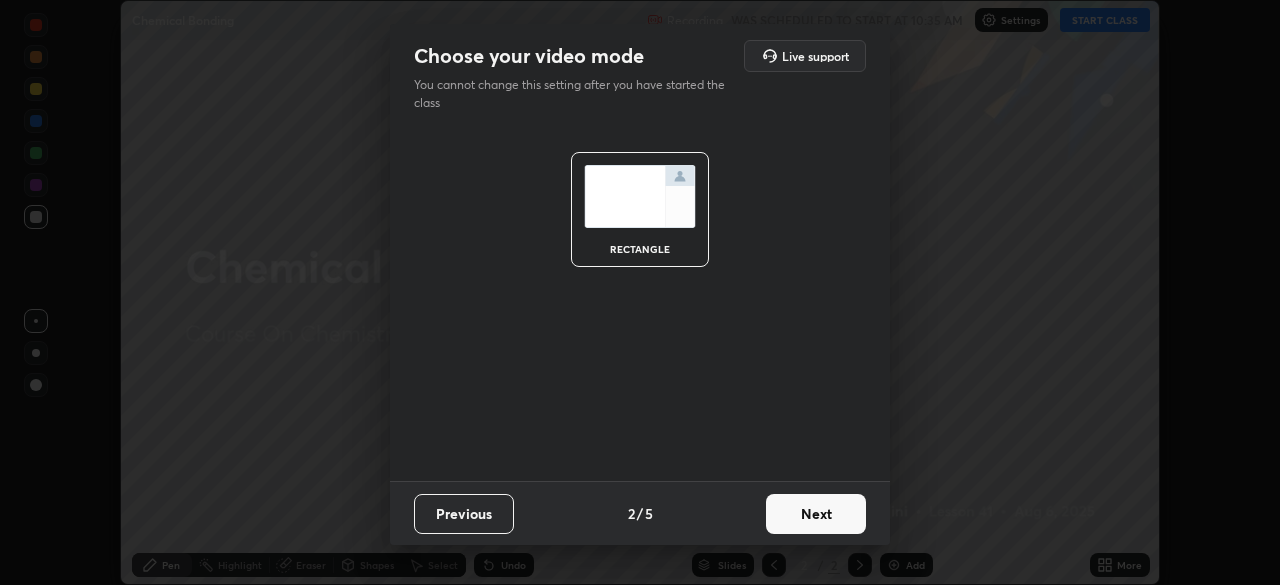 scroll, scrollTop: 0, scrollLeft: 0, axis: both 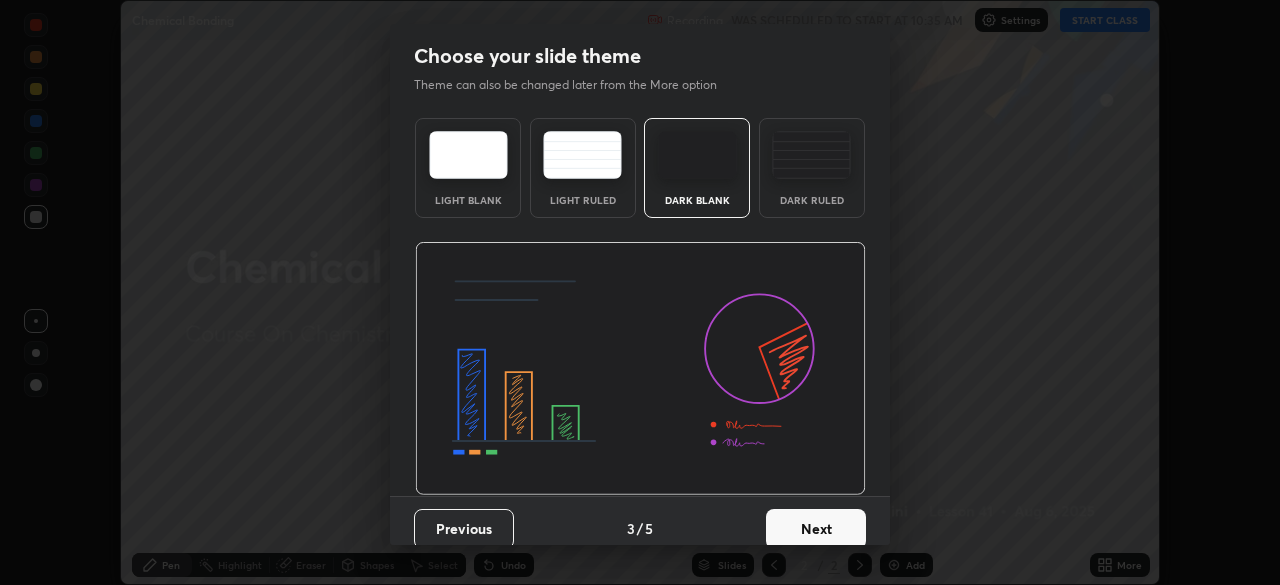 click on "Next" at bounding box center (816, 529) 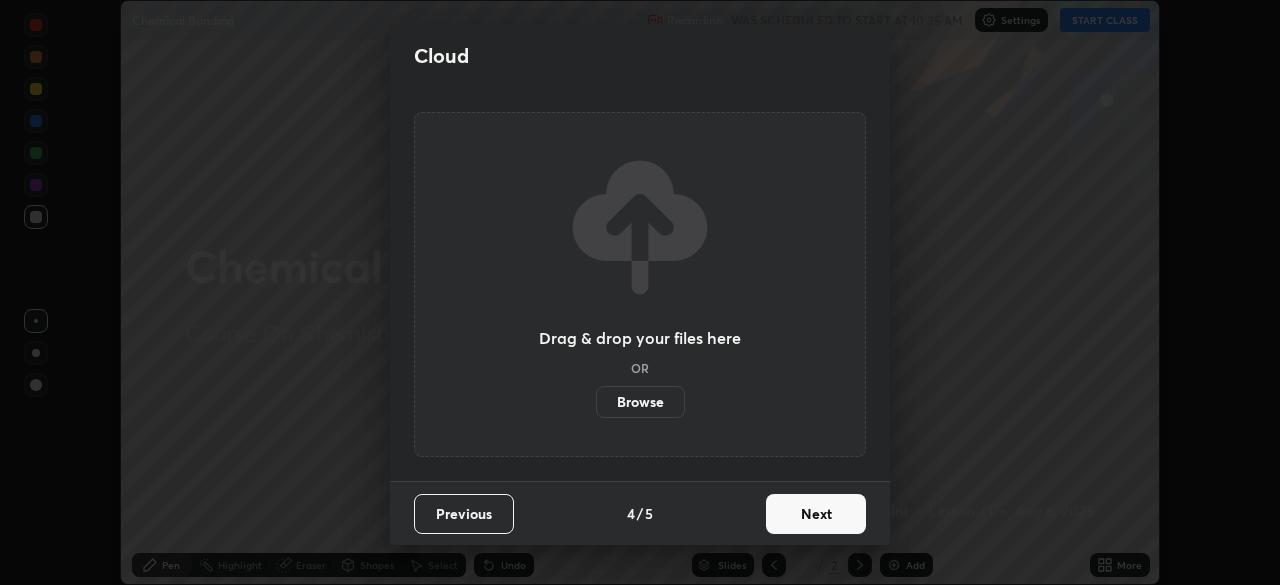 click on "Next" at bounding box center [816, 514] 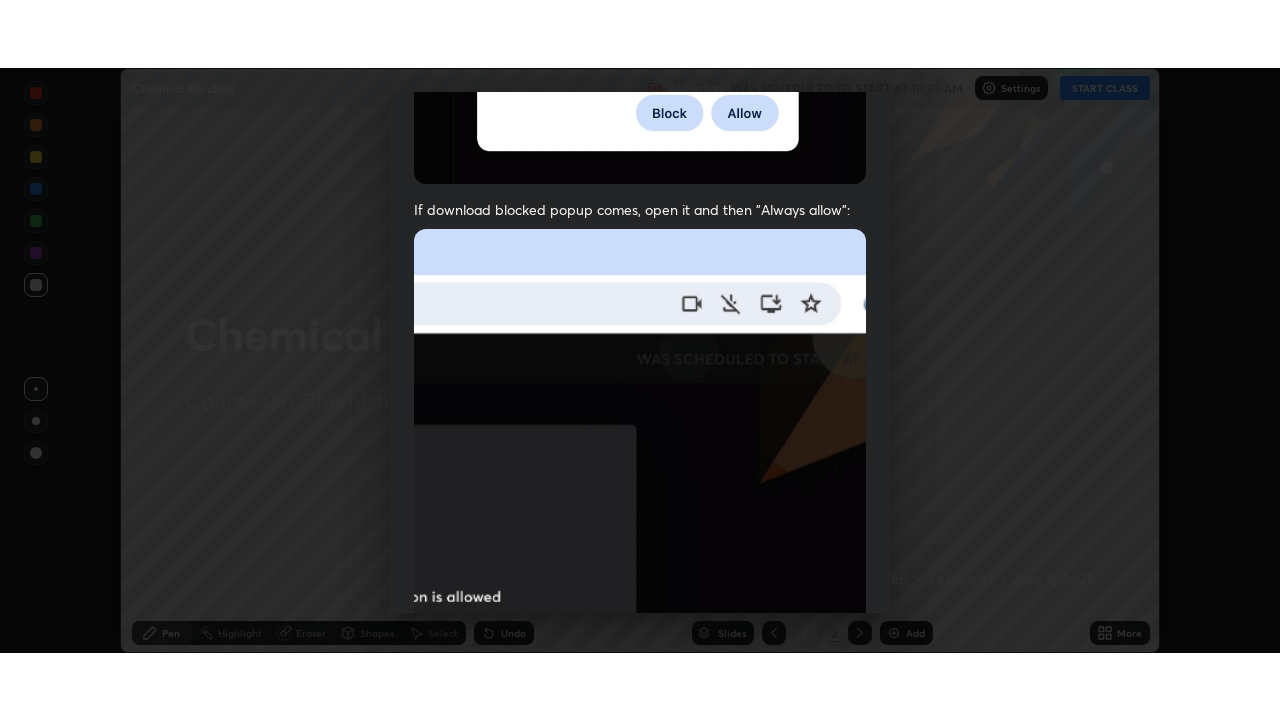 scroll, scrollTop: 479, scrollLeft: 0, axis: vertical 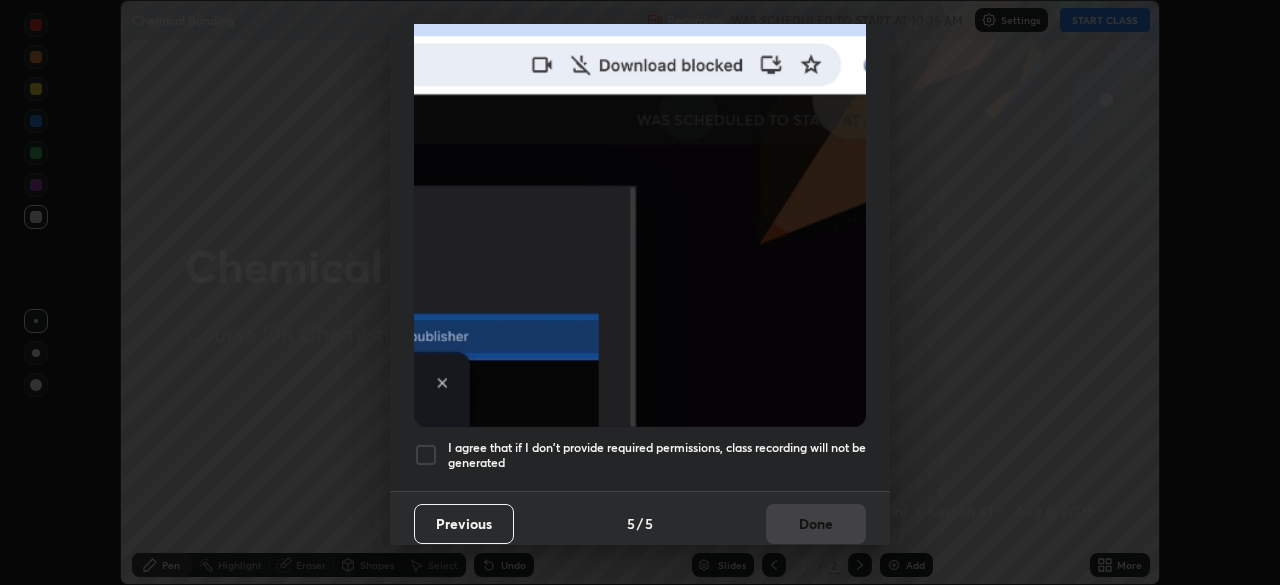 click at bounding box center [426, 455] 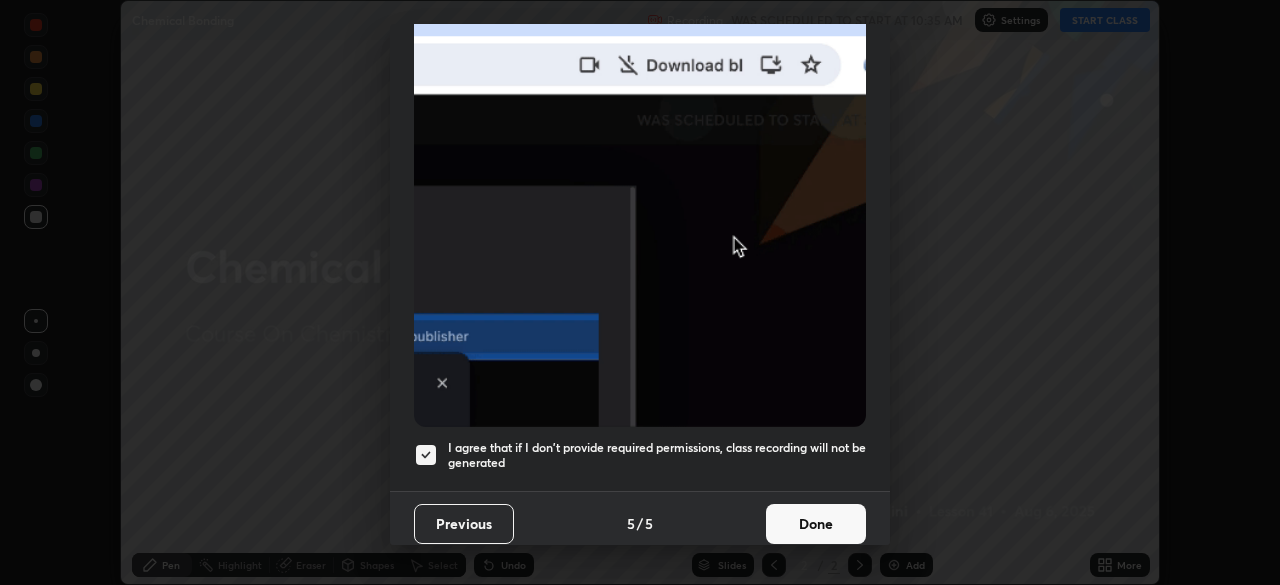 click on "Done" at bounding box center (816, 524) 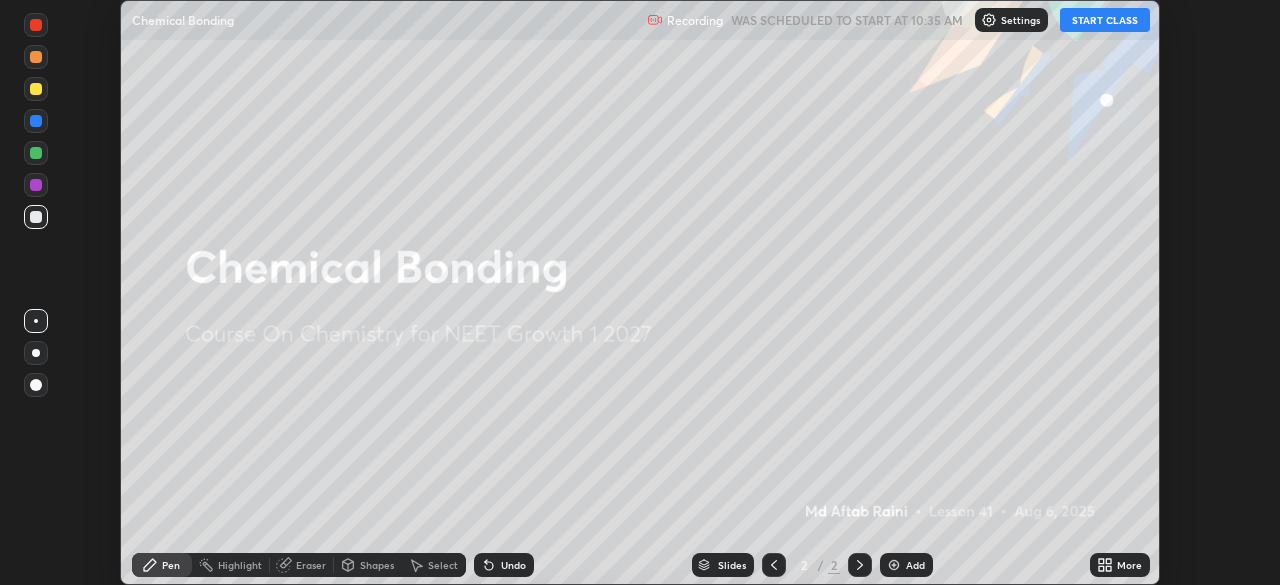 click on "Add" at bounding box center [906, 565] 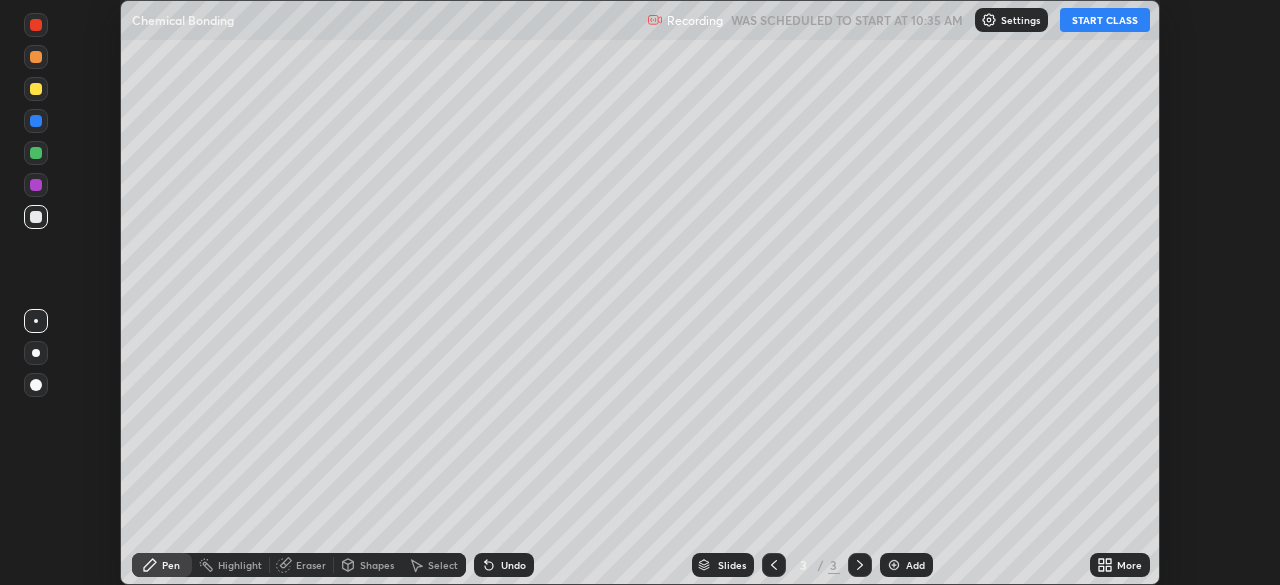 click on "More" at bounding box center (1129, 565) 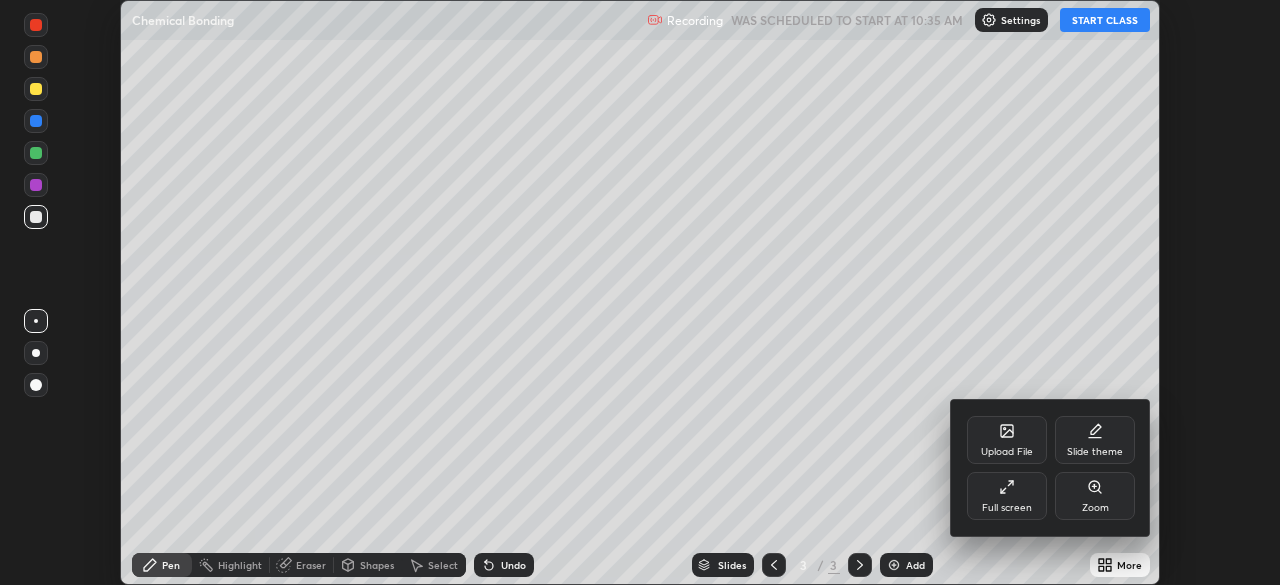 click on "Full screen" at bounding box center [1007, 496] 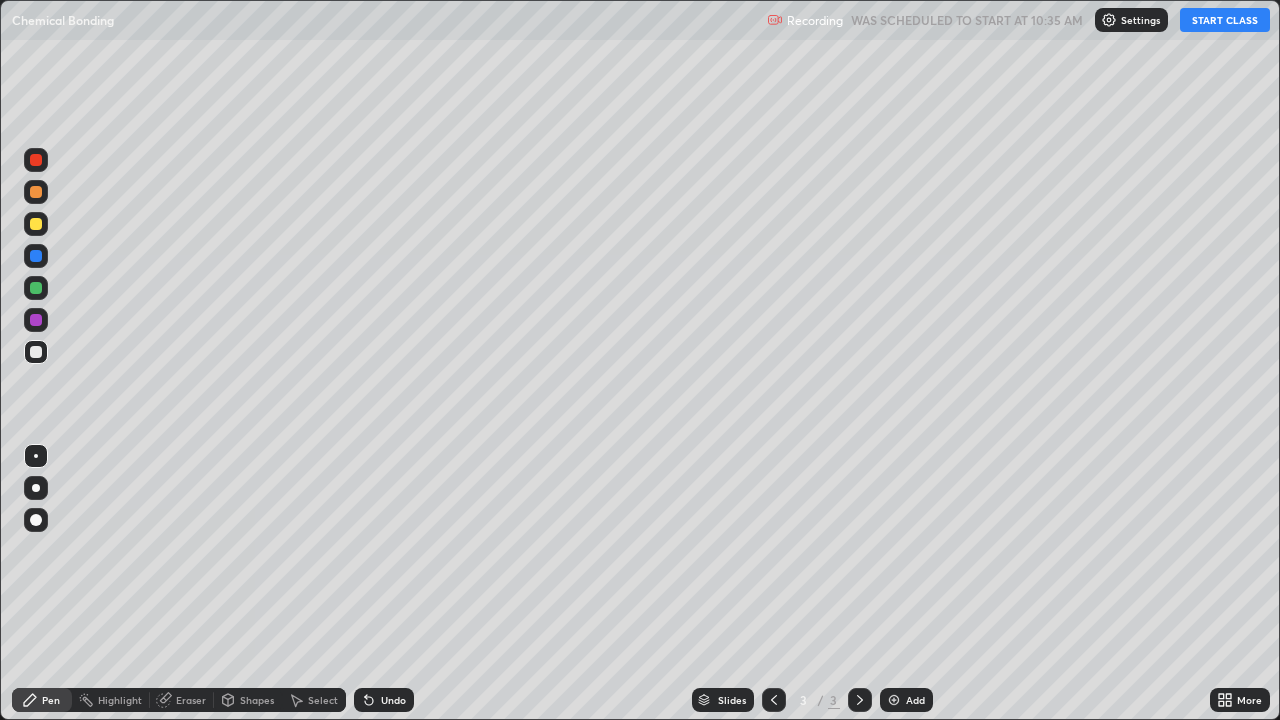 scroll, scrollTop: 99280, scrollLeft: 98720, axis: both 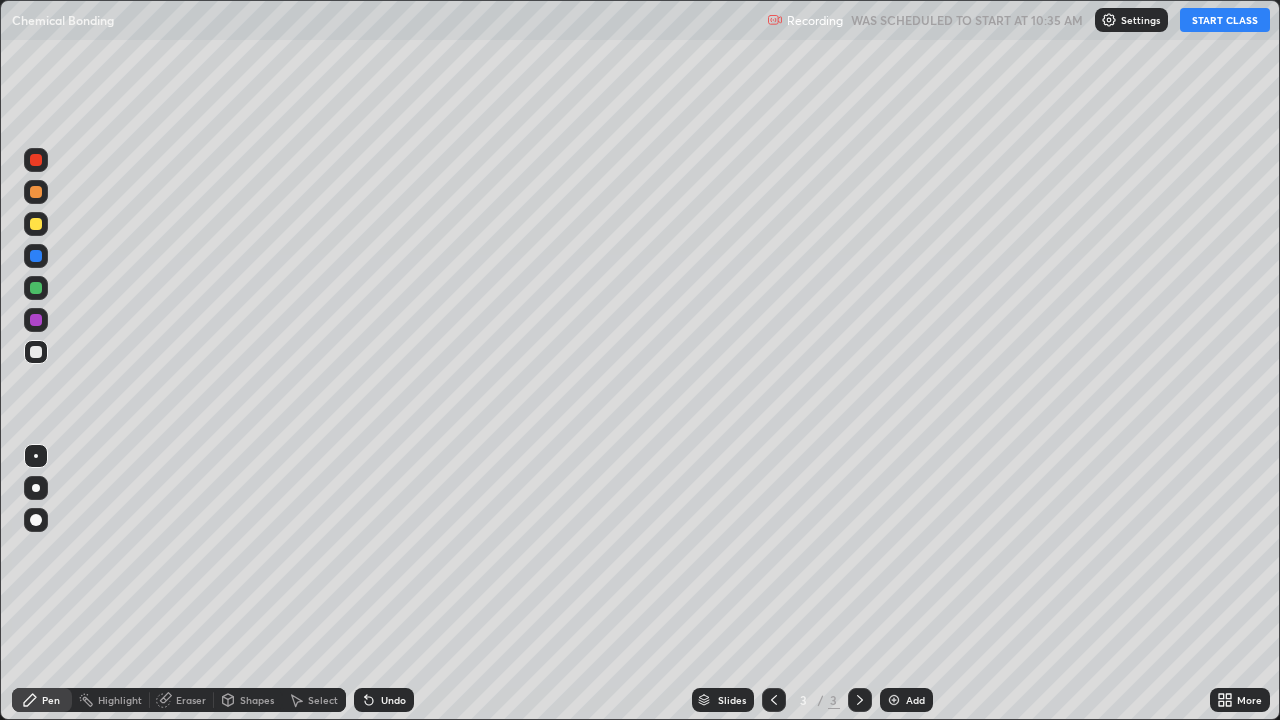 click on "START CLASS" at bounding box center [1225, 20] 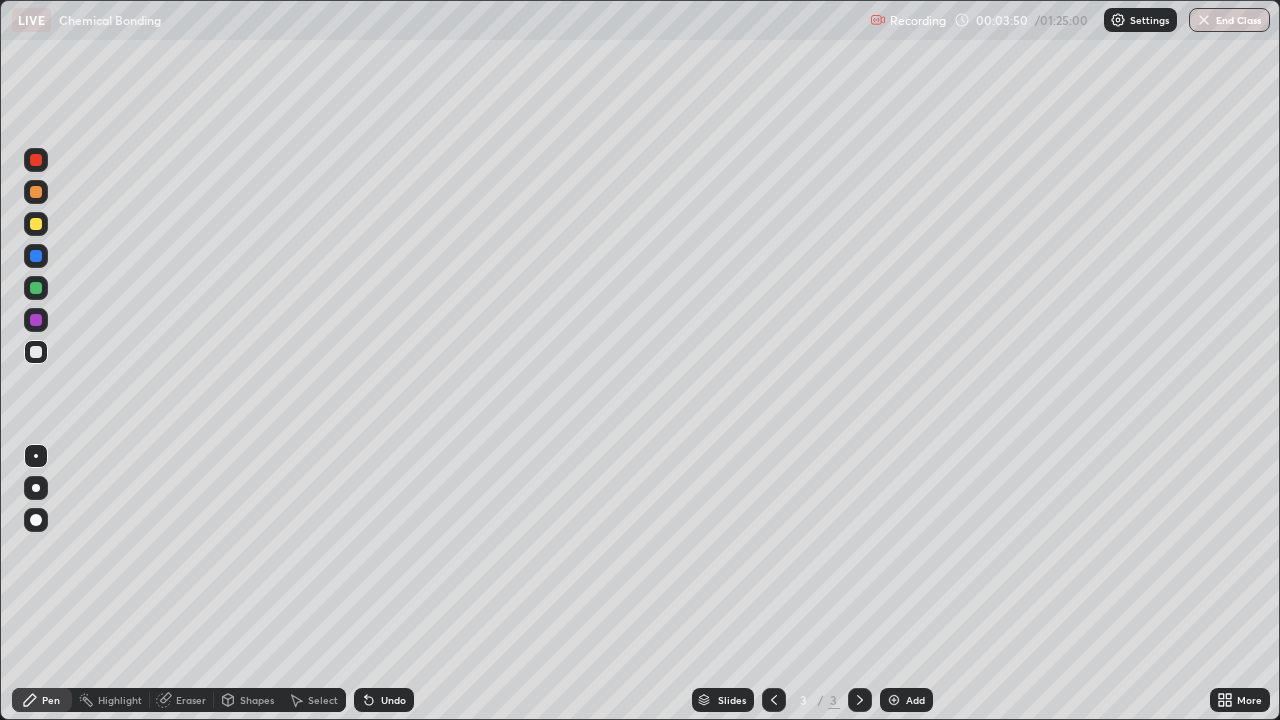 click on "Undo" at bounding box center (384, 700) 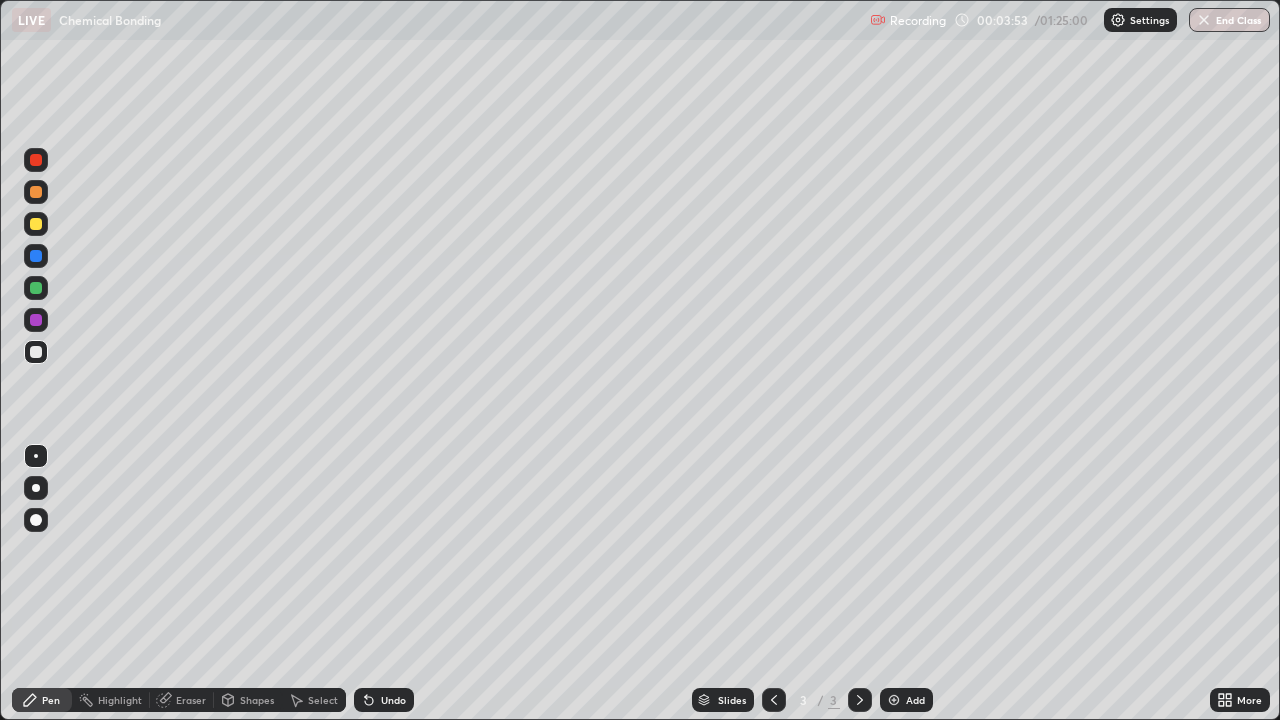 click on "Select" at bounding box center [323, 700] 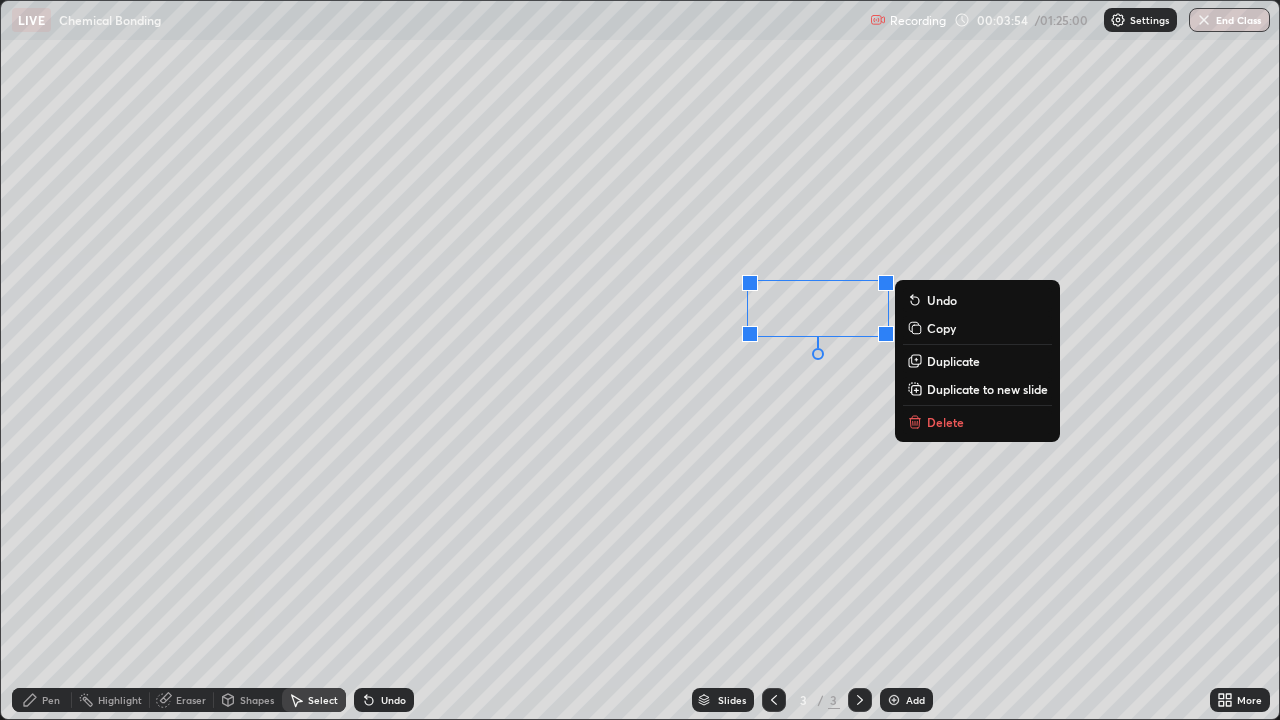 click on "Delete" at bounding box center [945, 422] 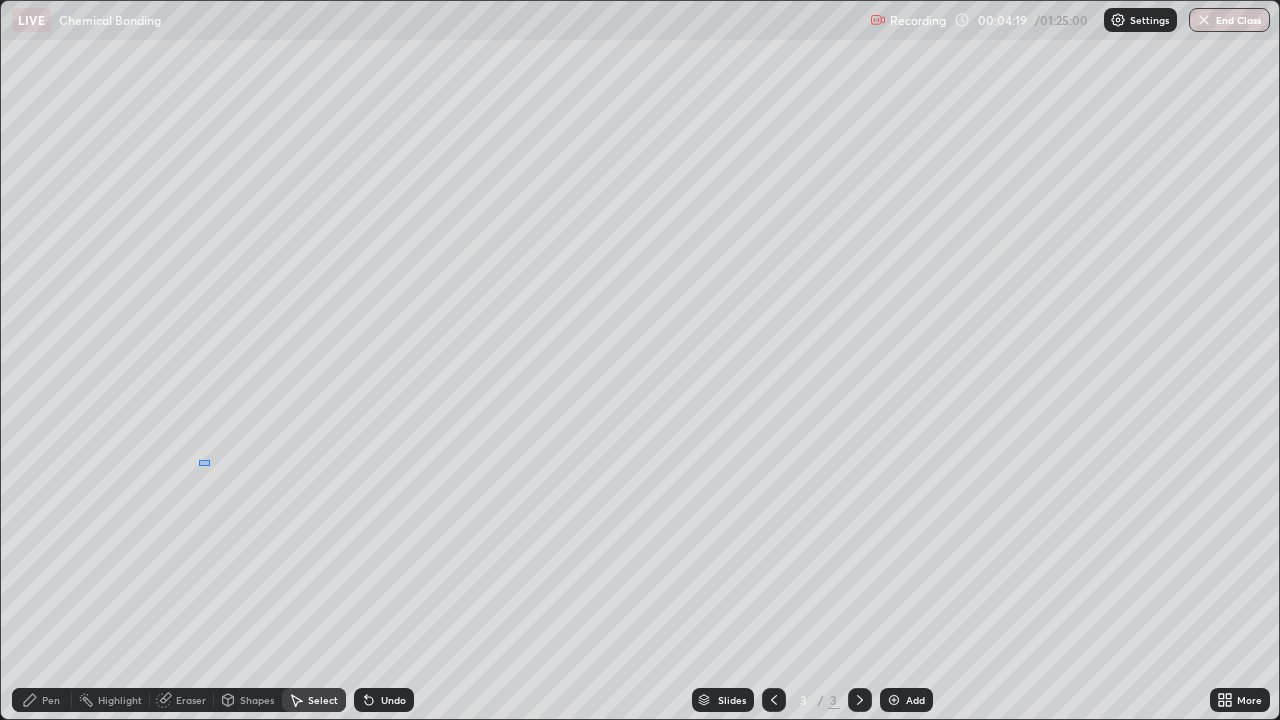 click on "0 ° Undo Copy Duplicate Duplicate to new slide Delete" at bounding box center (640, 360) 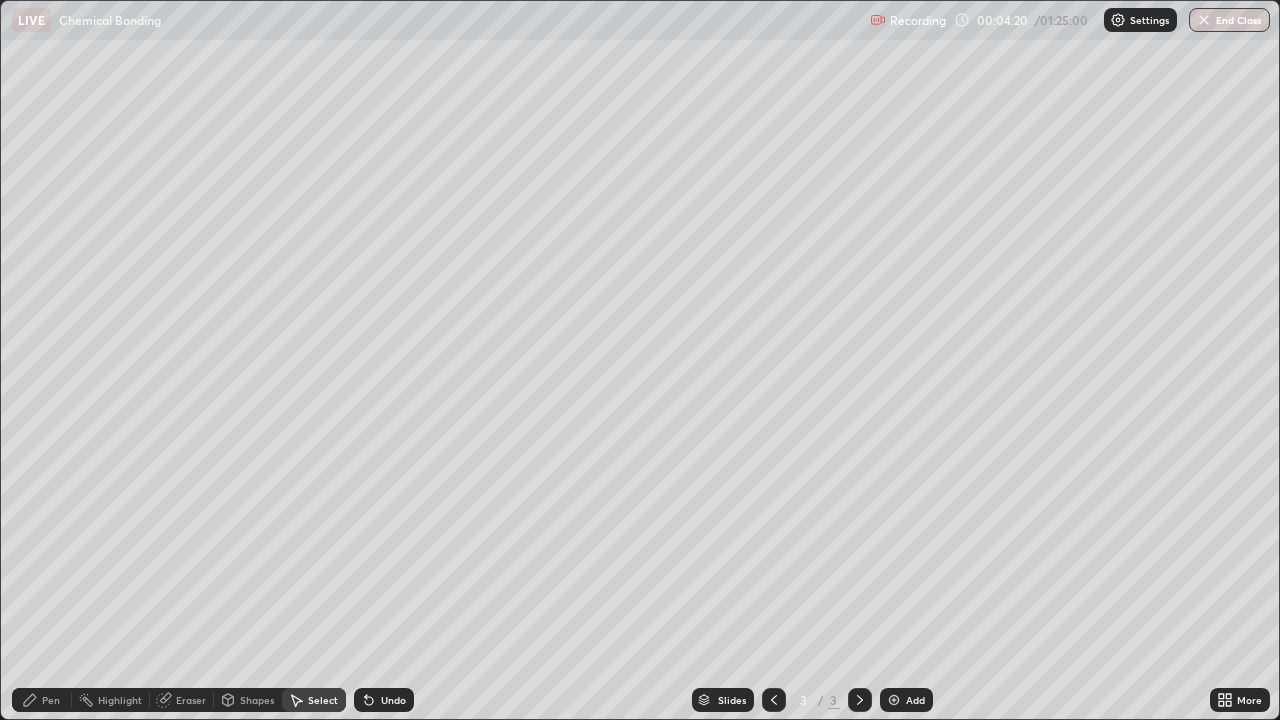click on "Pen" at bounding box center (42, 700) 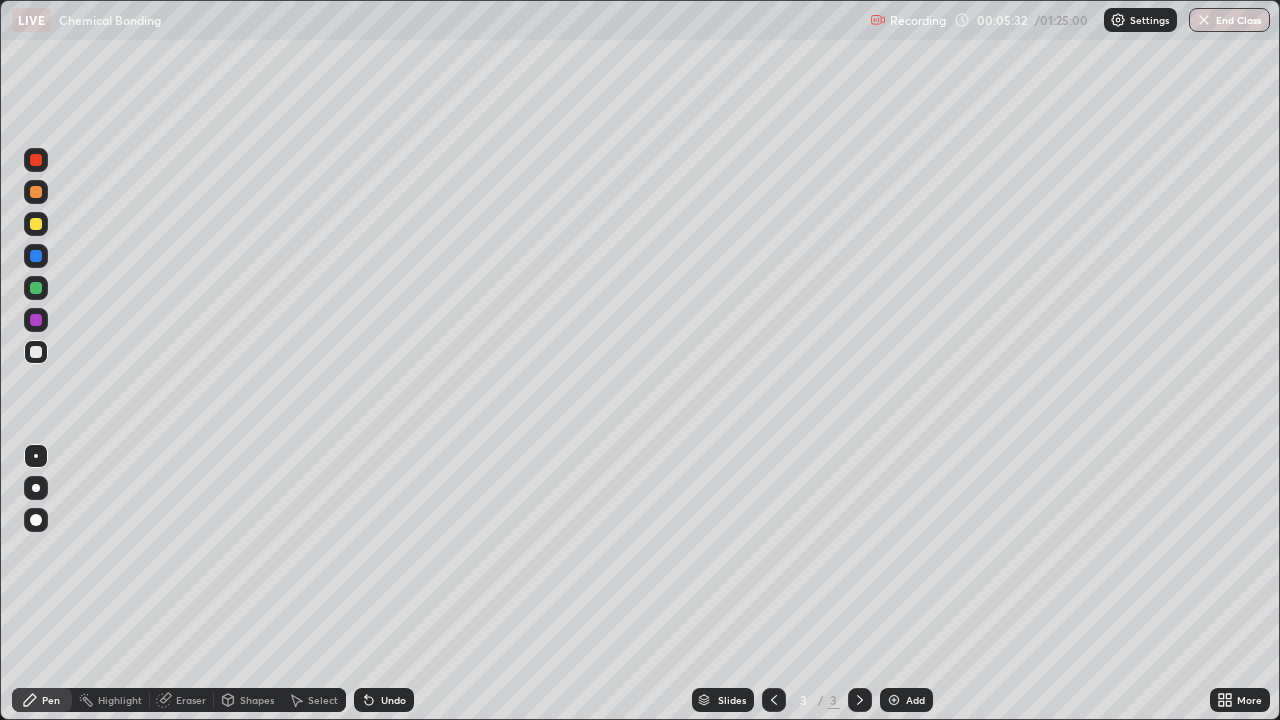 click at bounding box center [36, 224] 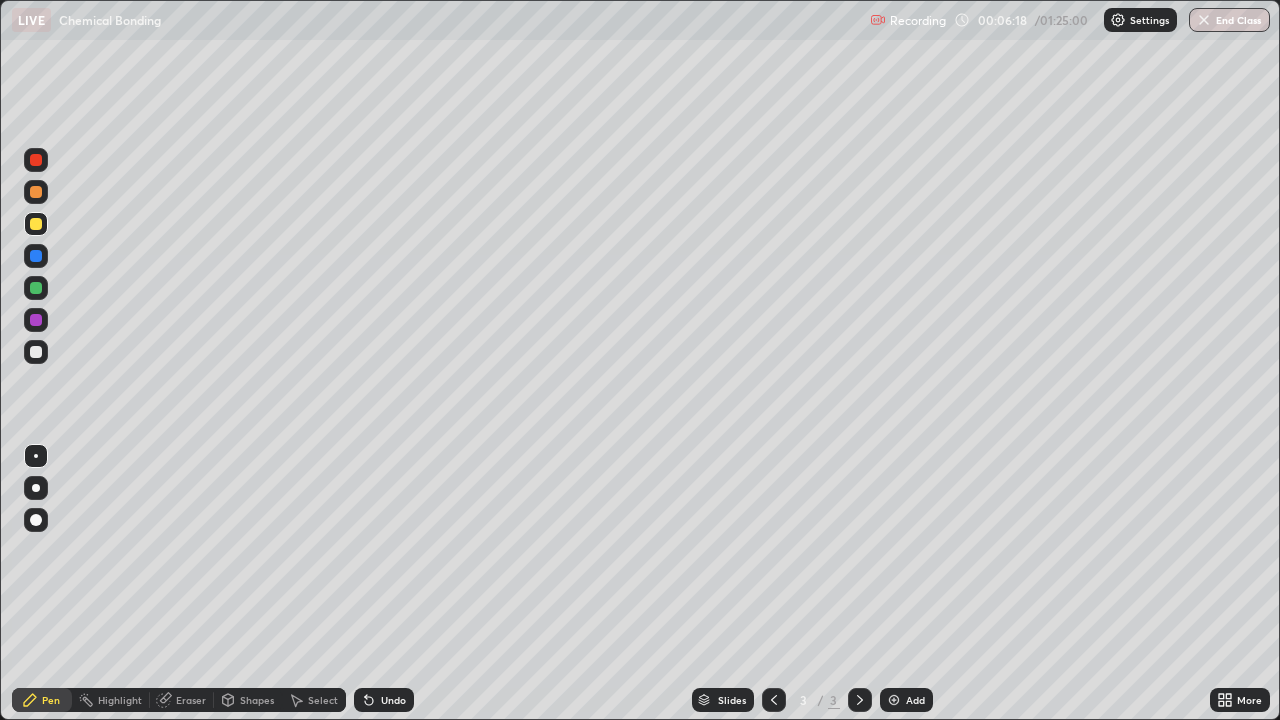 click at bounding box center (36, 352) 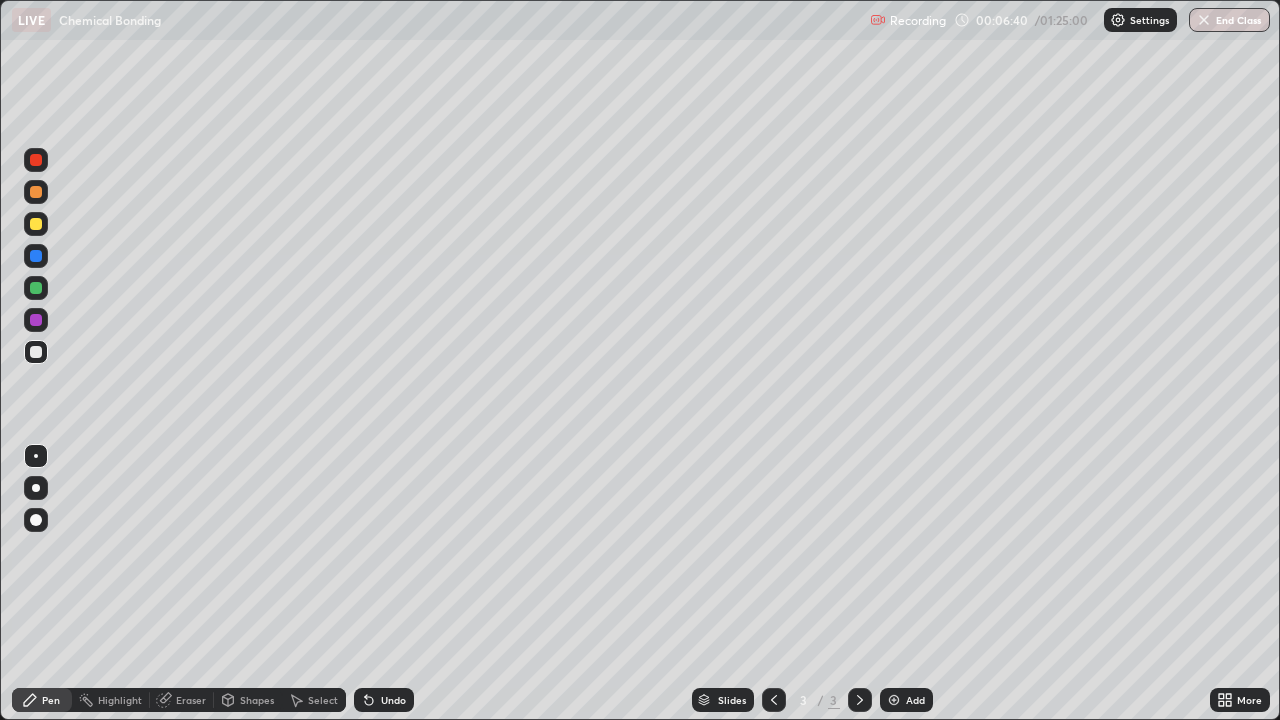 click at bounding box center [36, 224] 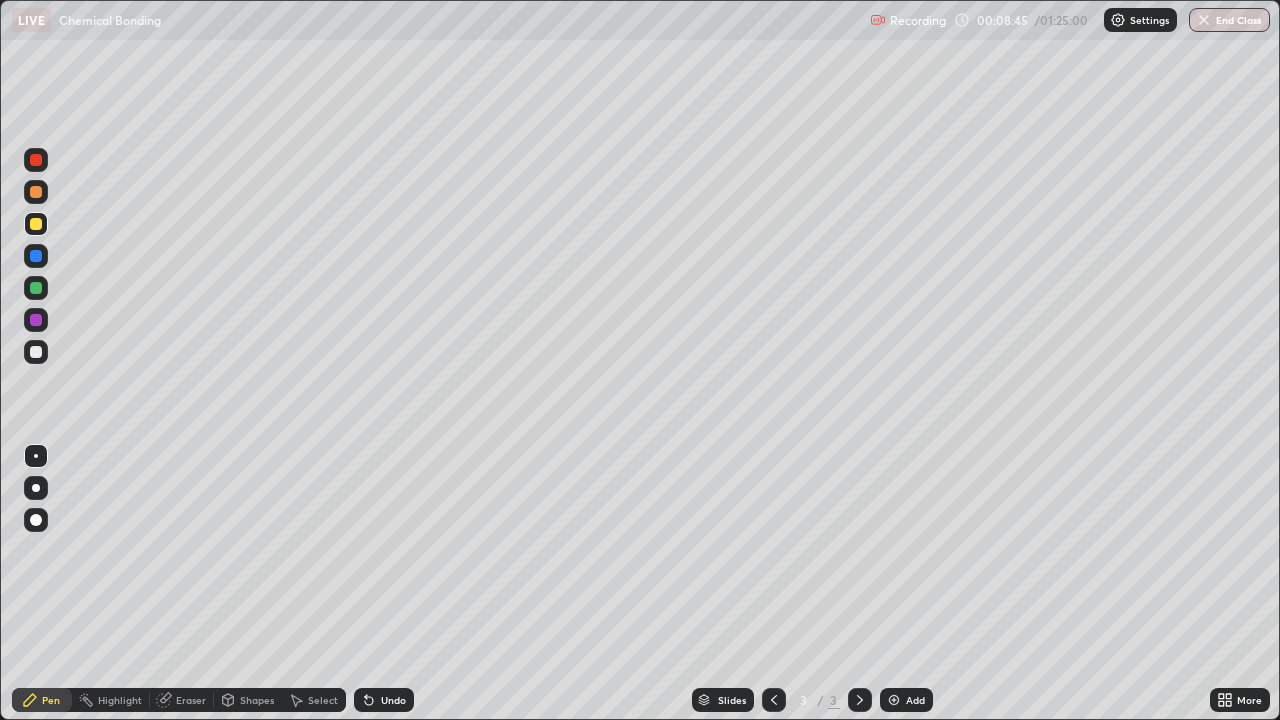 click at bounding box center [1118, 20] 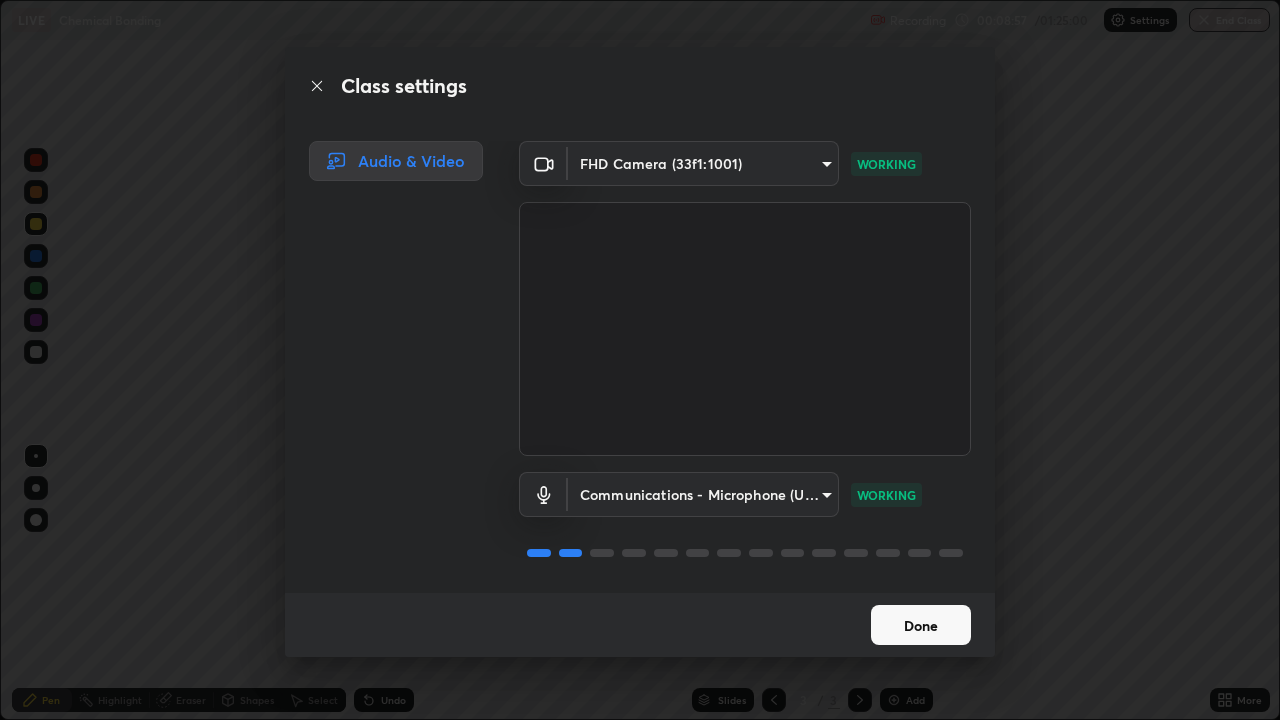 click on "Done" at bounding box center [921, 625] 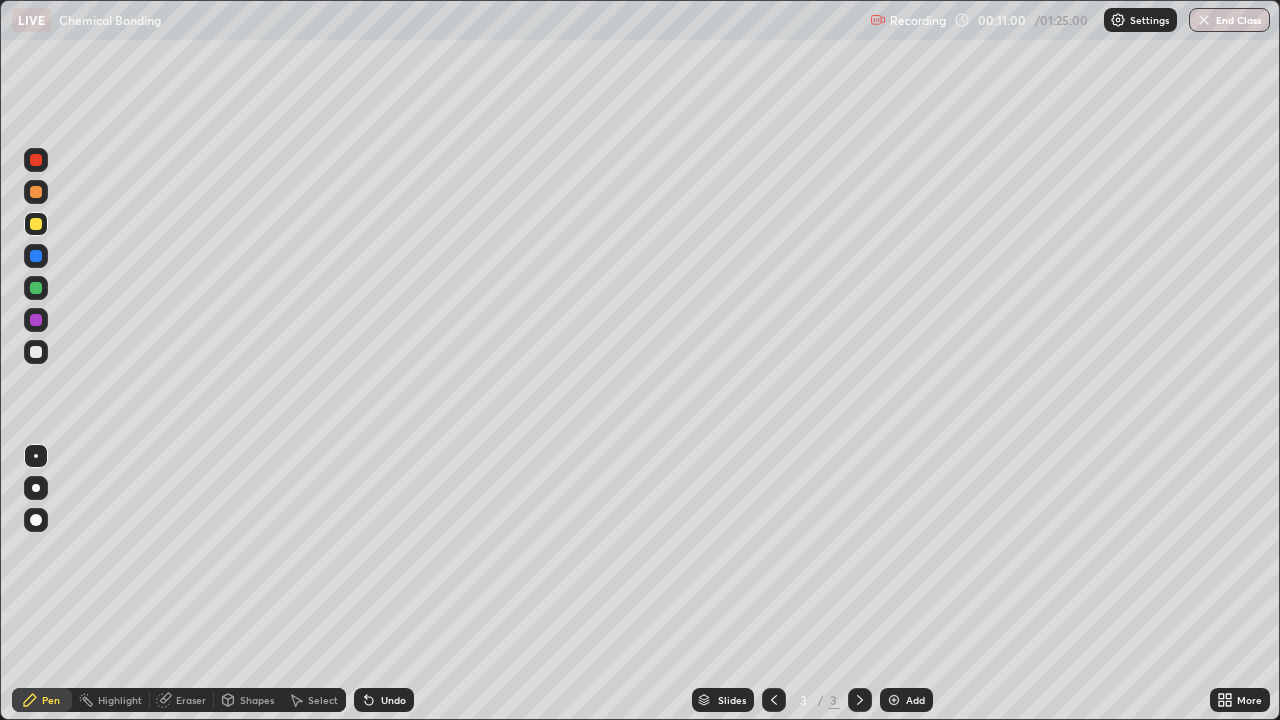 click at bounding box center (894, 700) 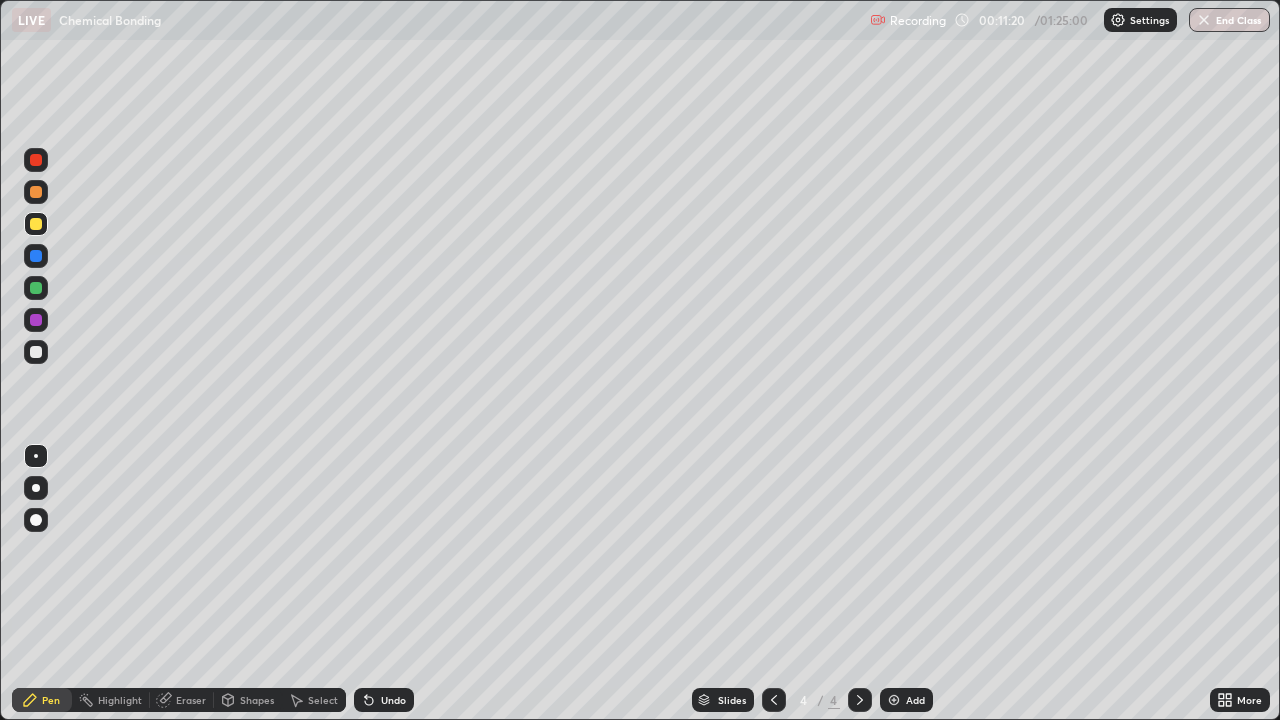 click on "Undo" at bounding box center (393, 700) 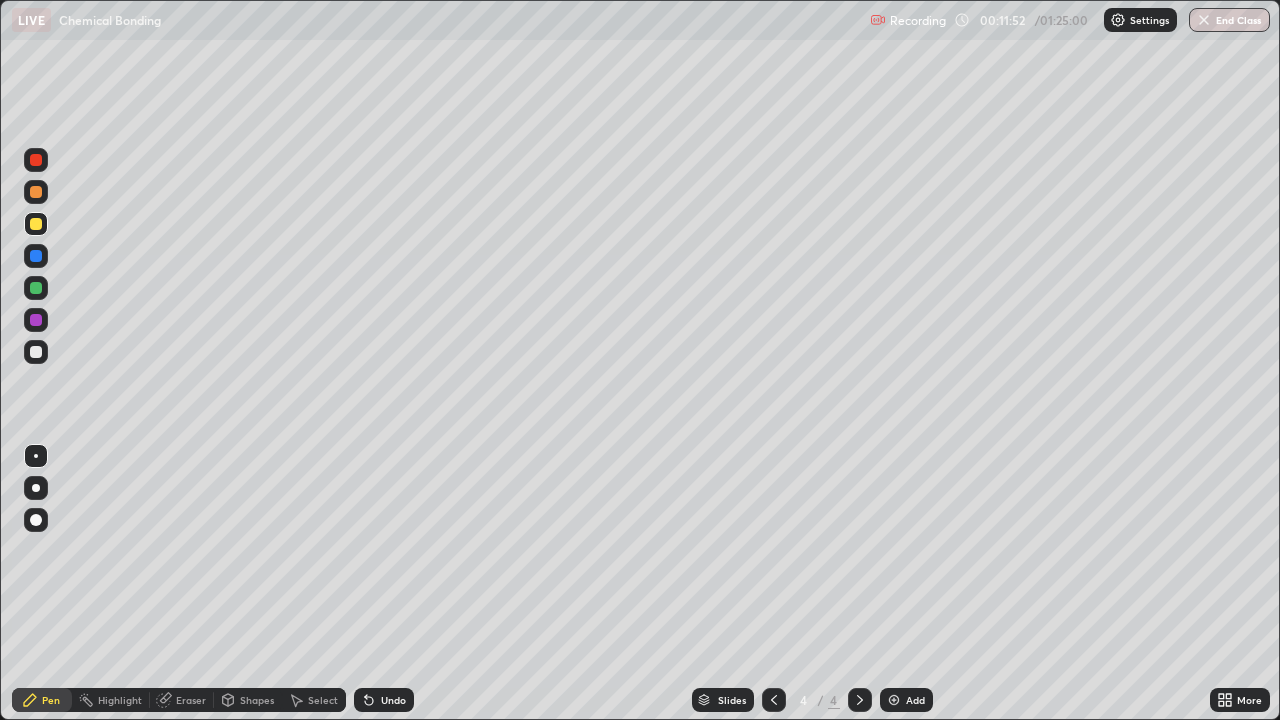 click 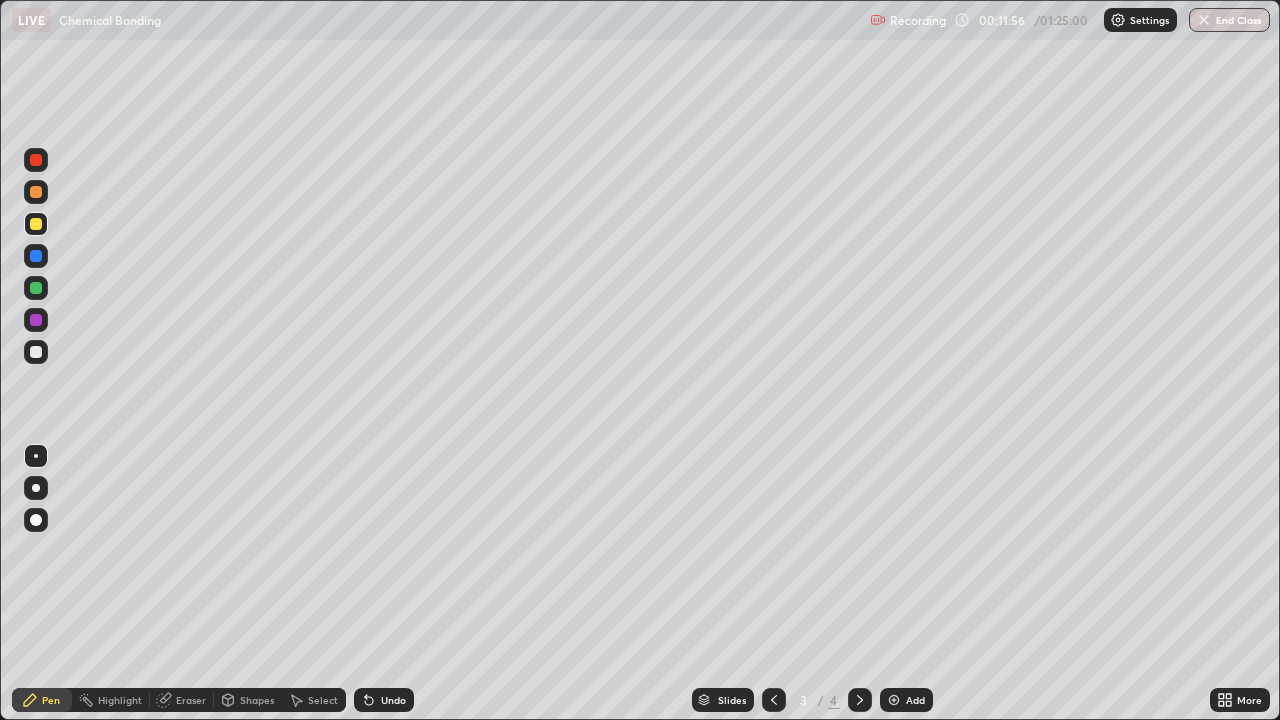 click at bounding box center [860, 700] 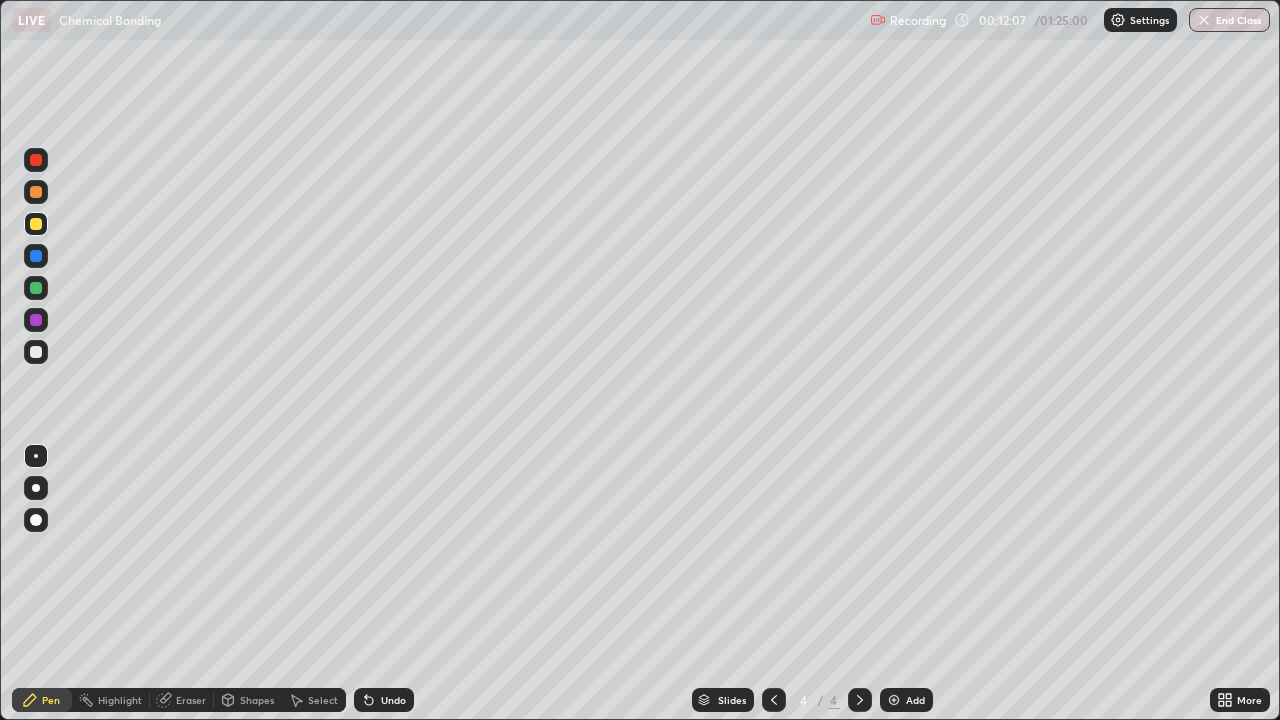 click 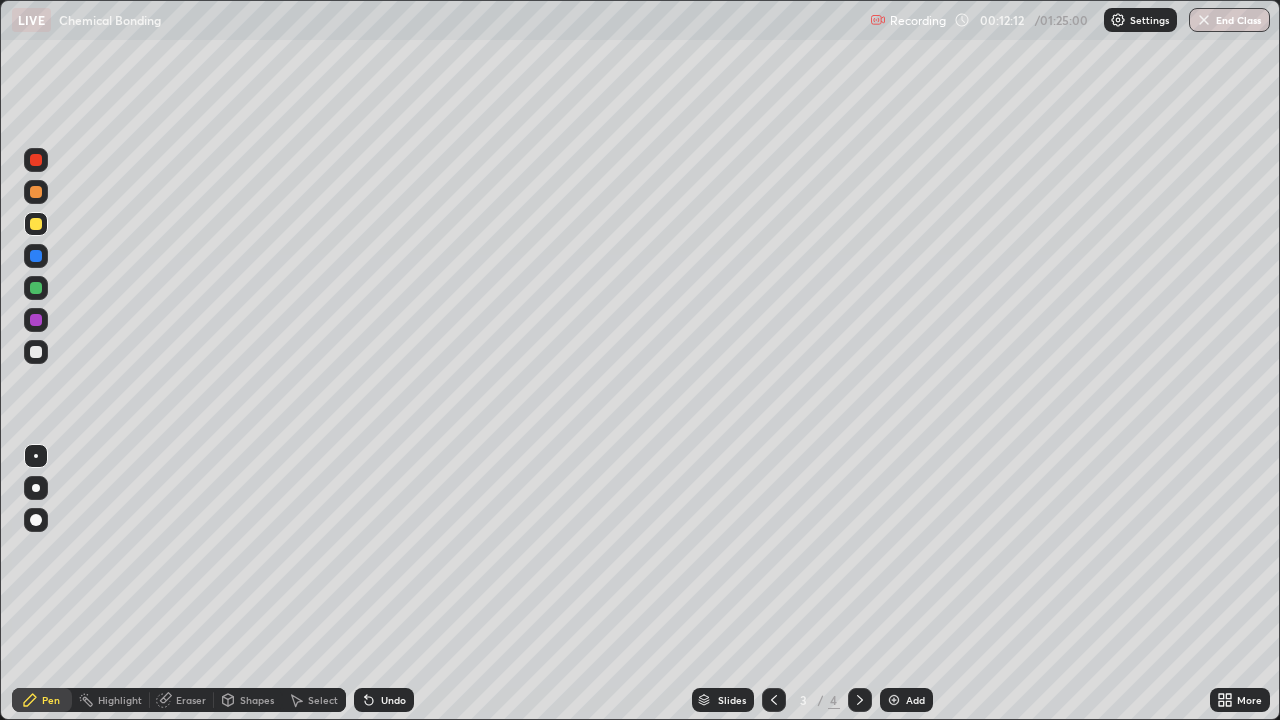 click at bounding box center [36, 560] 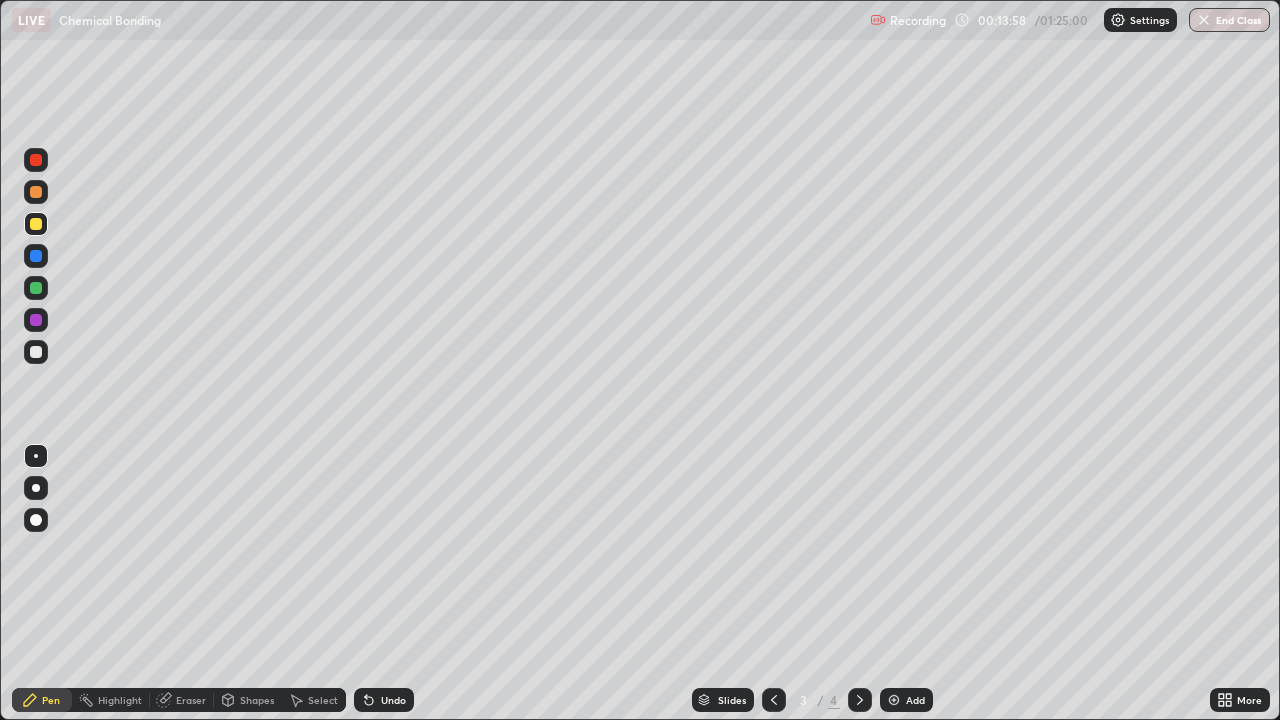 click 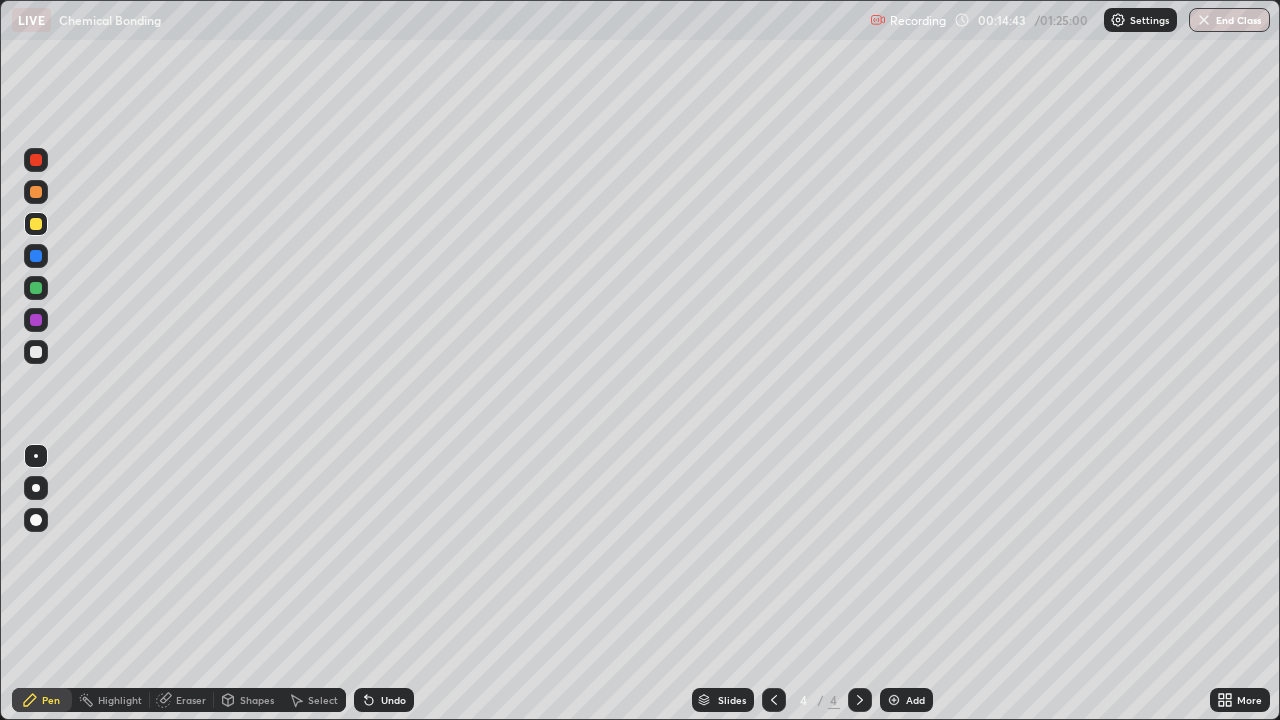 click at bounding box center [894, 700] 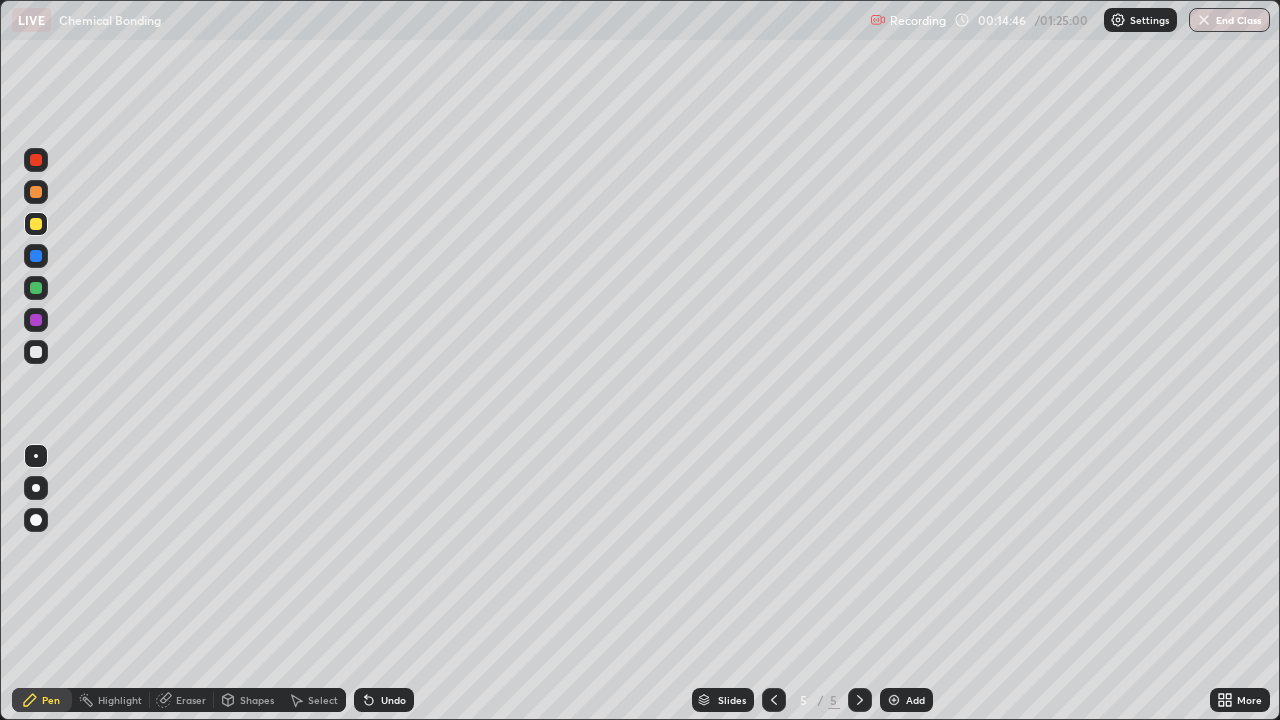 click 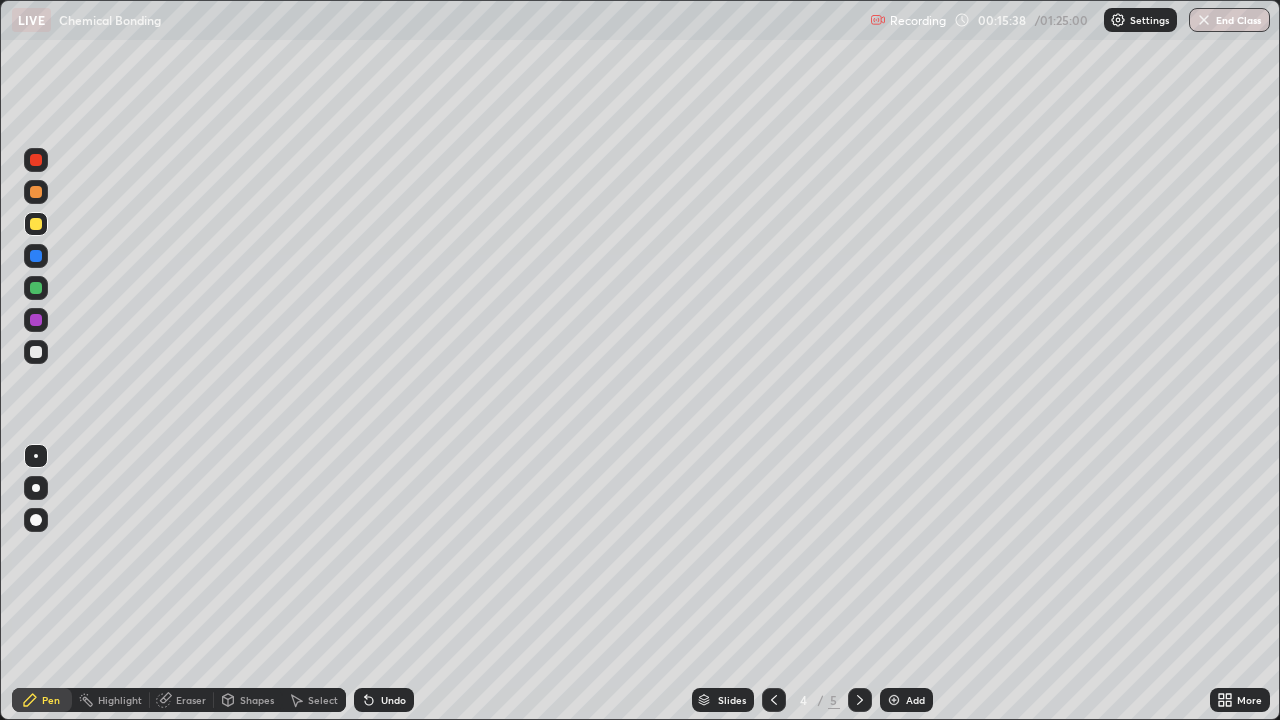 click 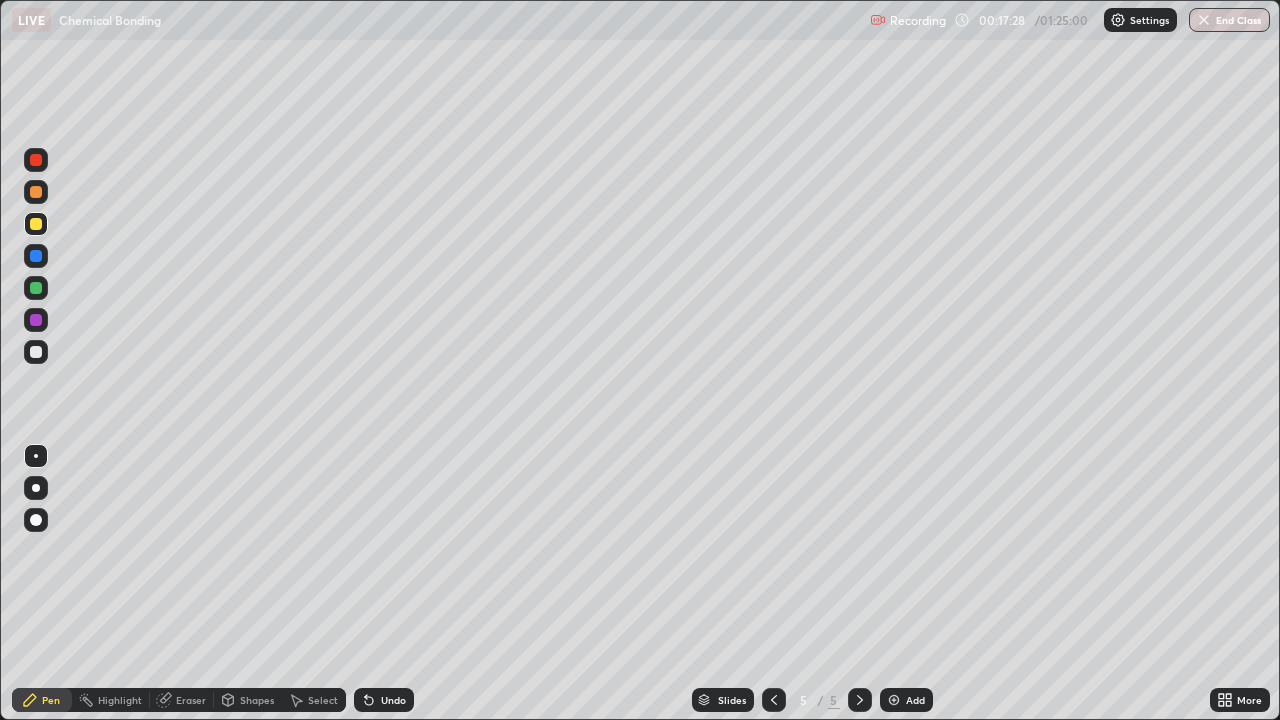 click on "Undo" at bounding box center (384, 700) 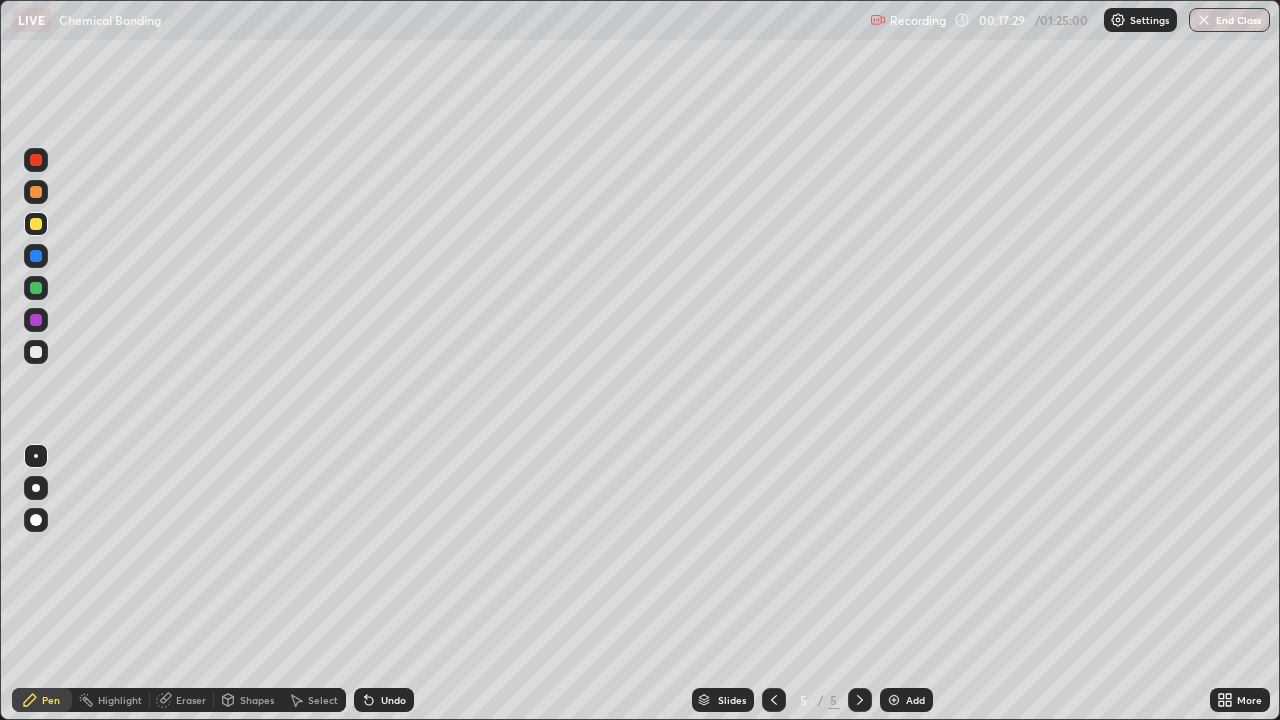 click on "Undo" at bounding box center [393, 700] 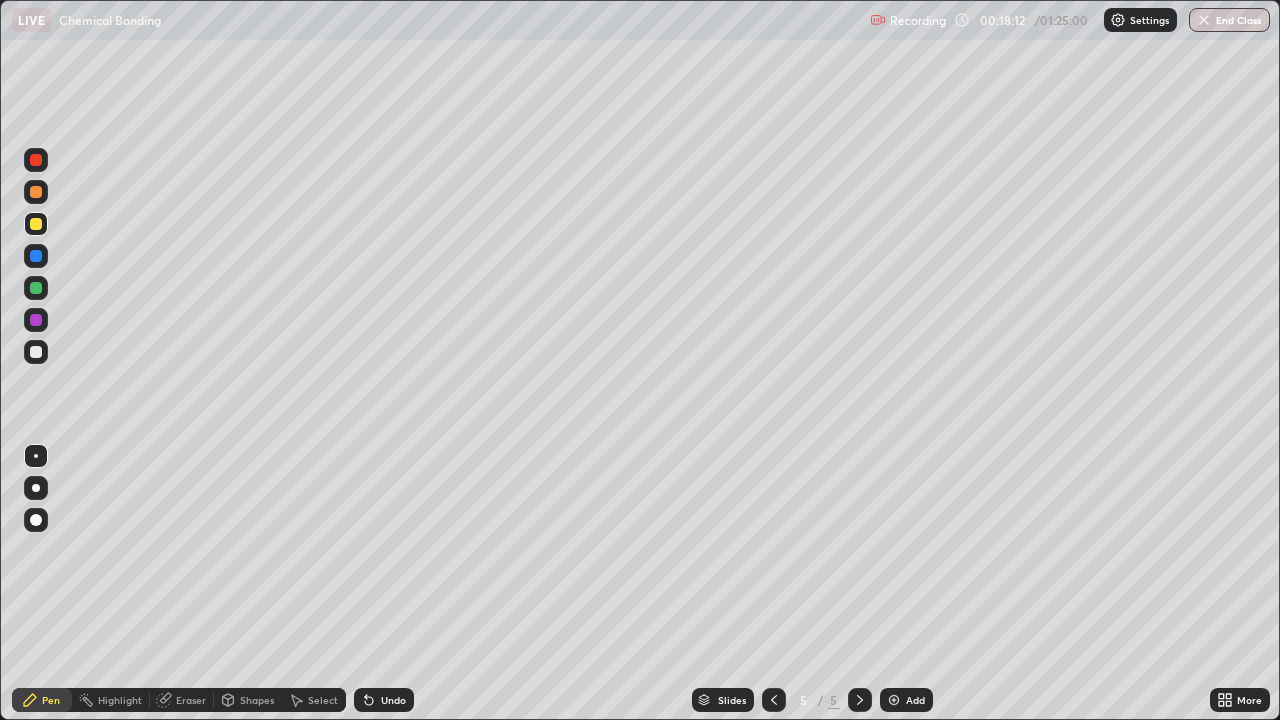 click at bounding box center (36, 352) 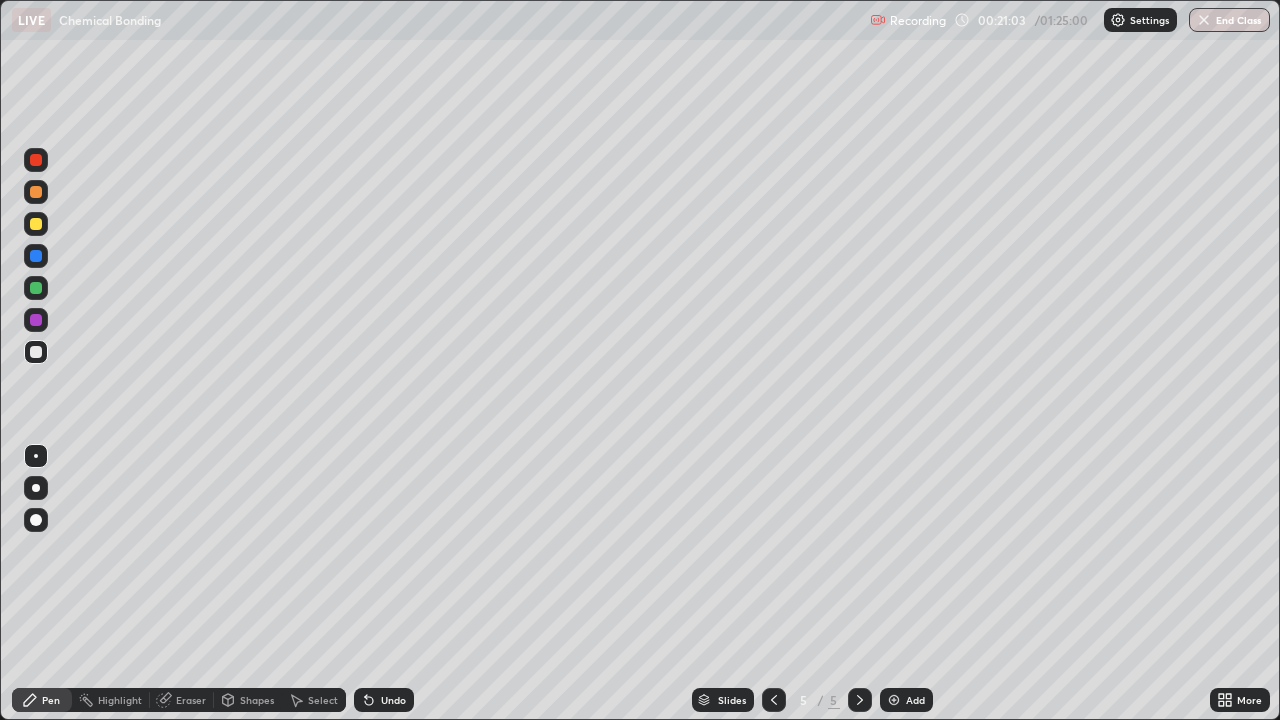 click at bounding box center (894, 700) 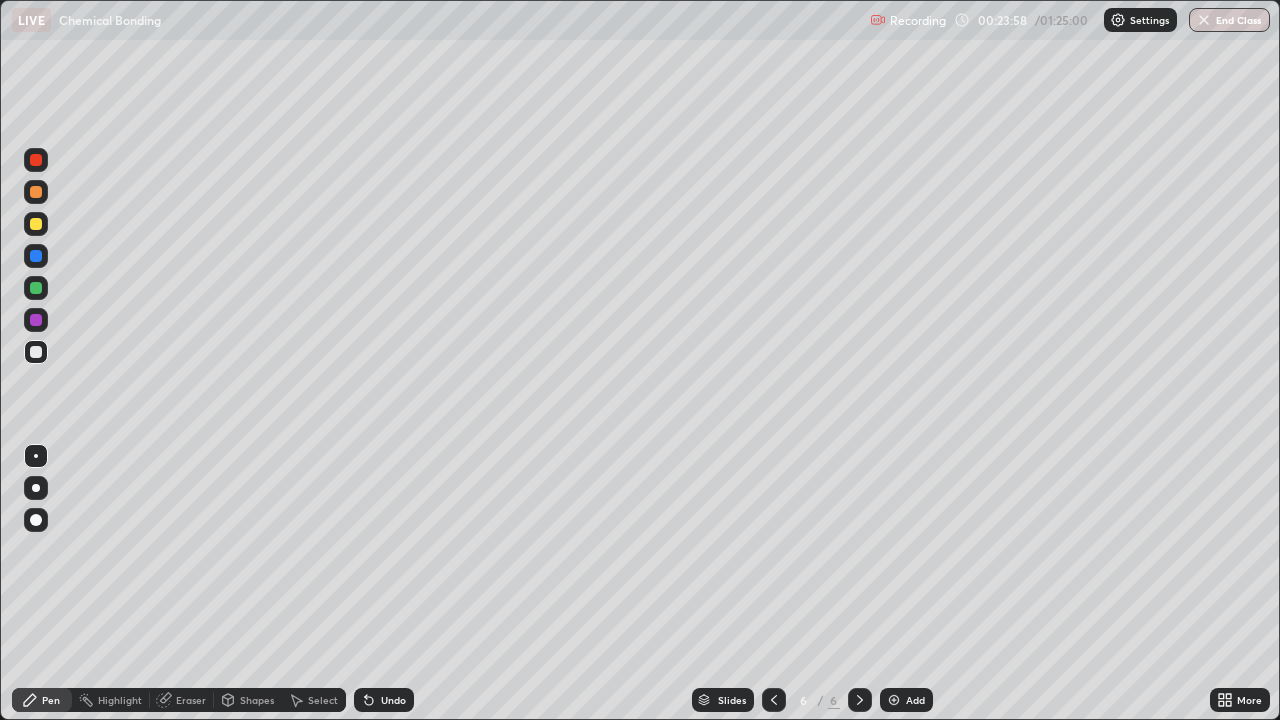 click on "Select" at bounding box center (314, 700) 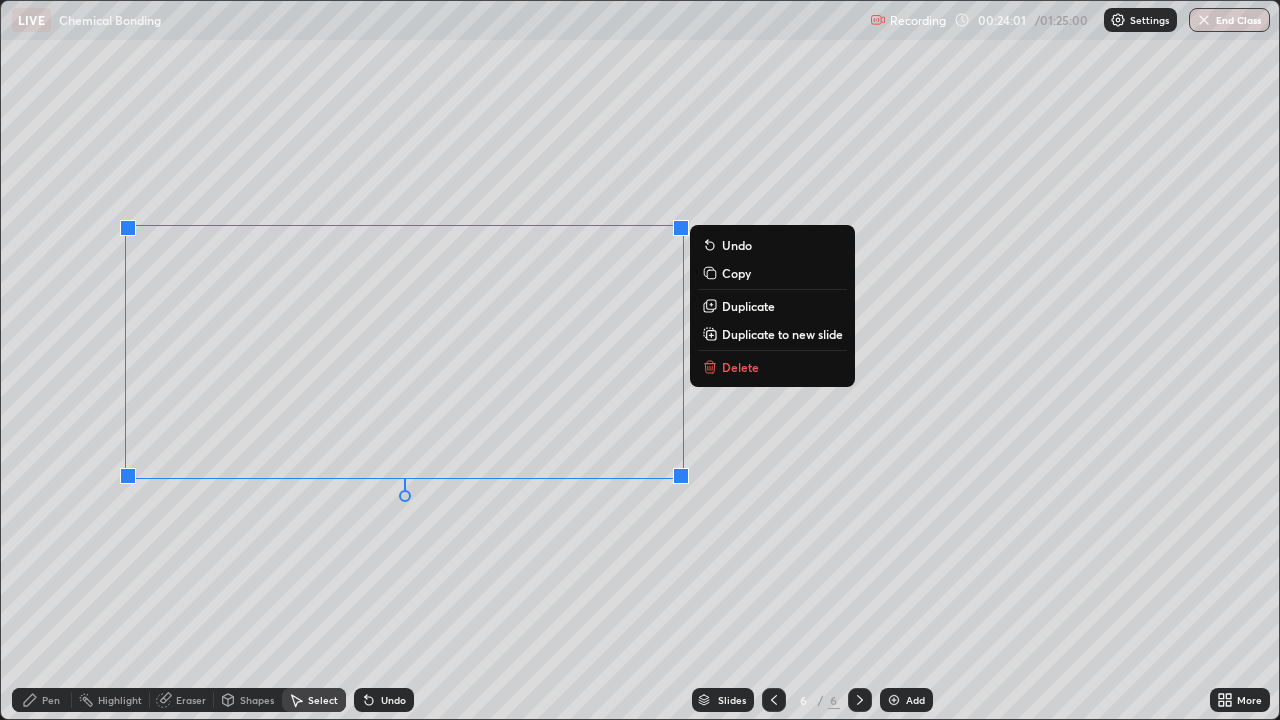 click on "Delete" at bounding box center (772, 367) 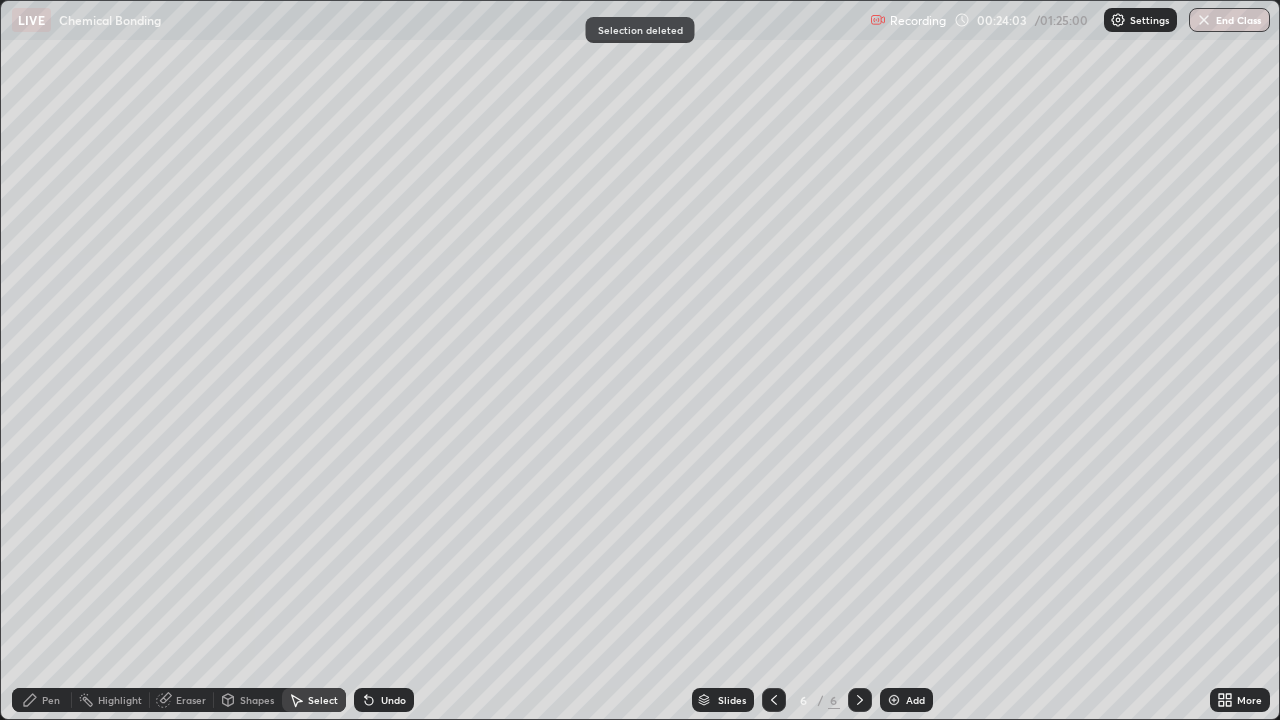 click on "Pen" at bounding box center (51, 700) 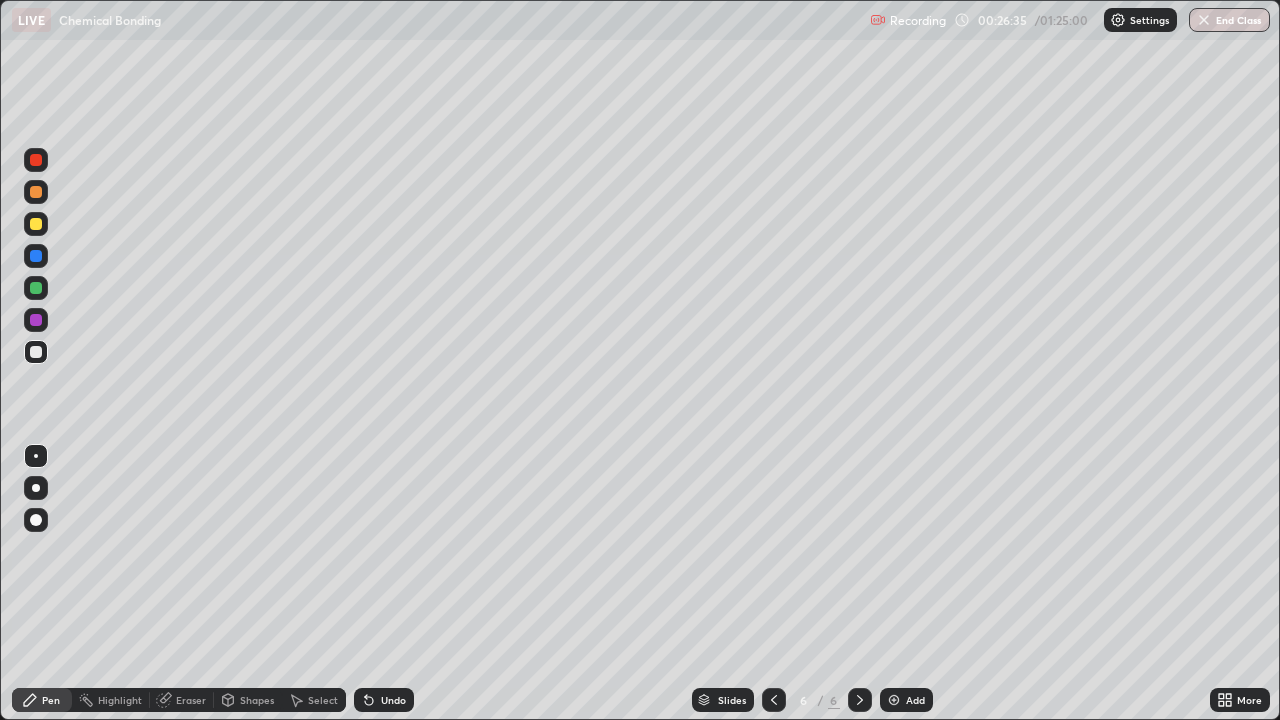click at bounding box center [894, 700] 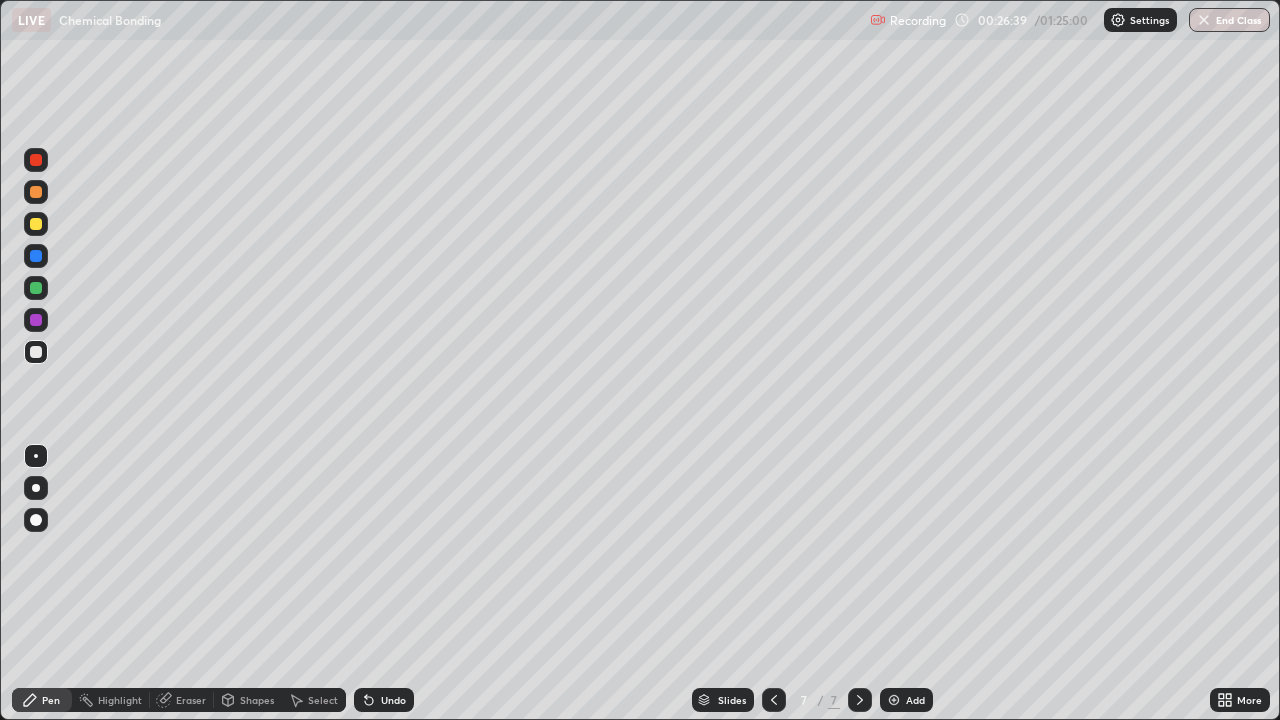 click at bounding box center [36, 224] 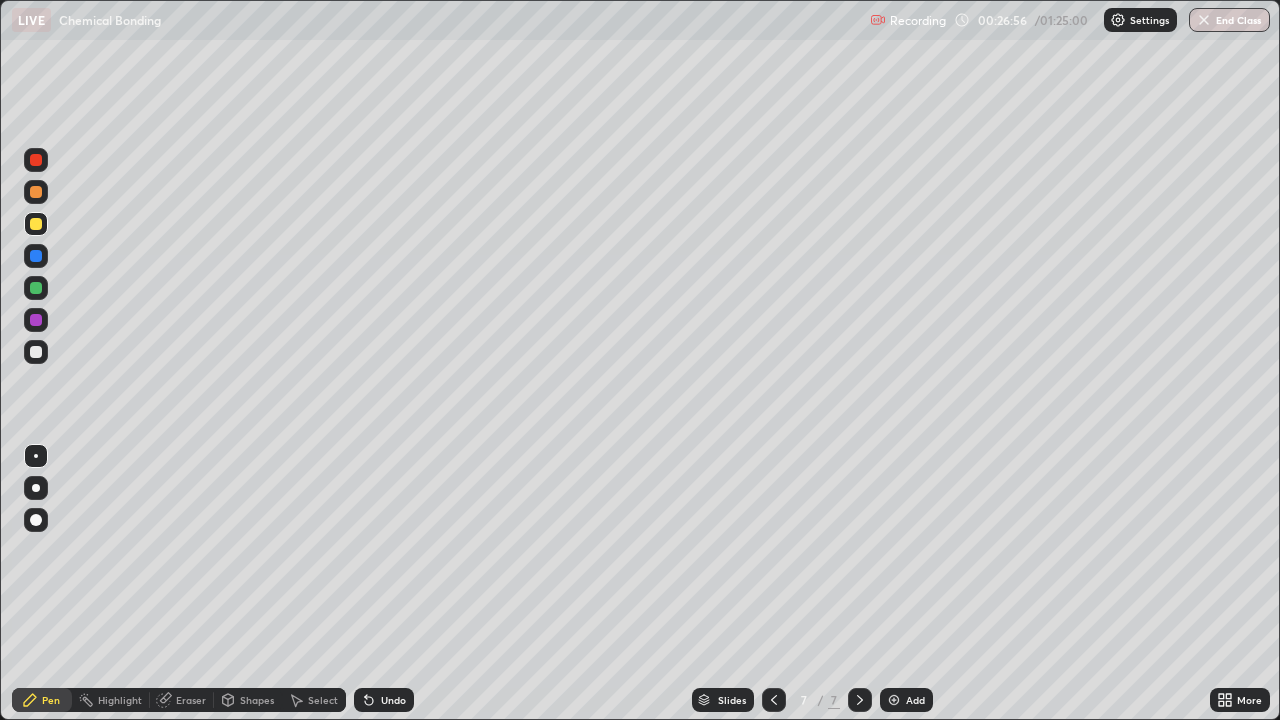 click on "Undo" at bounding box center (393, 700) 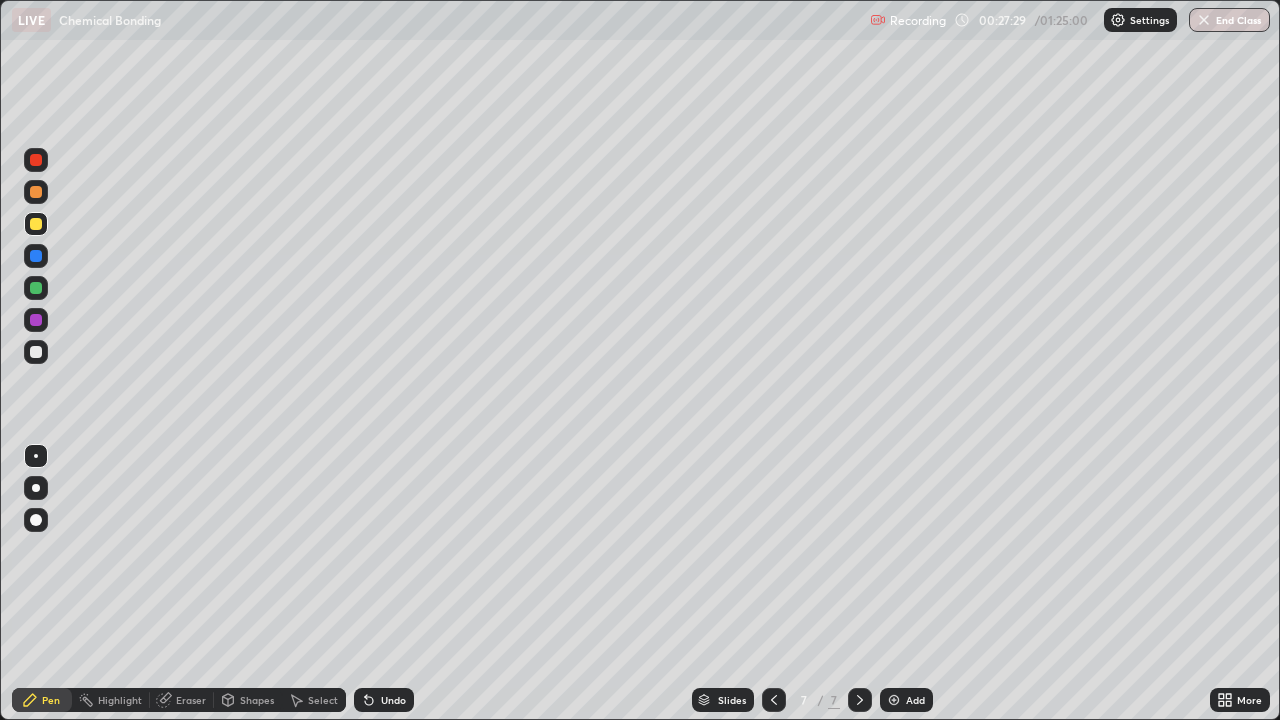 click 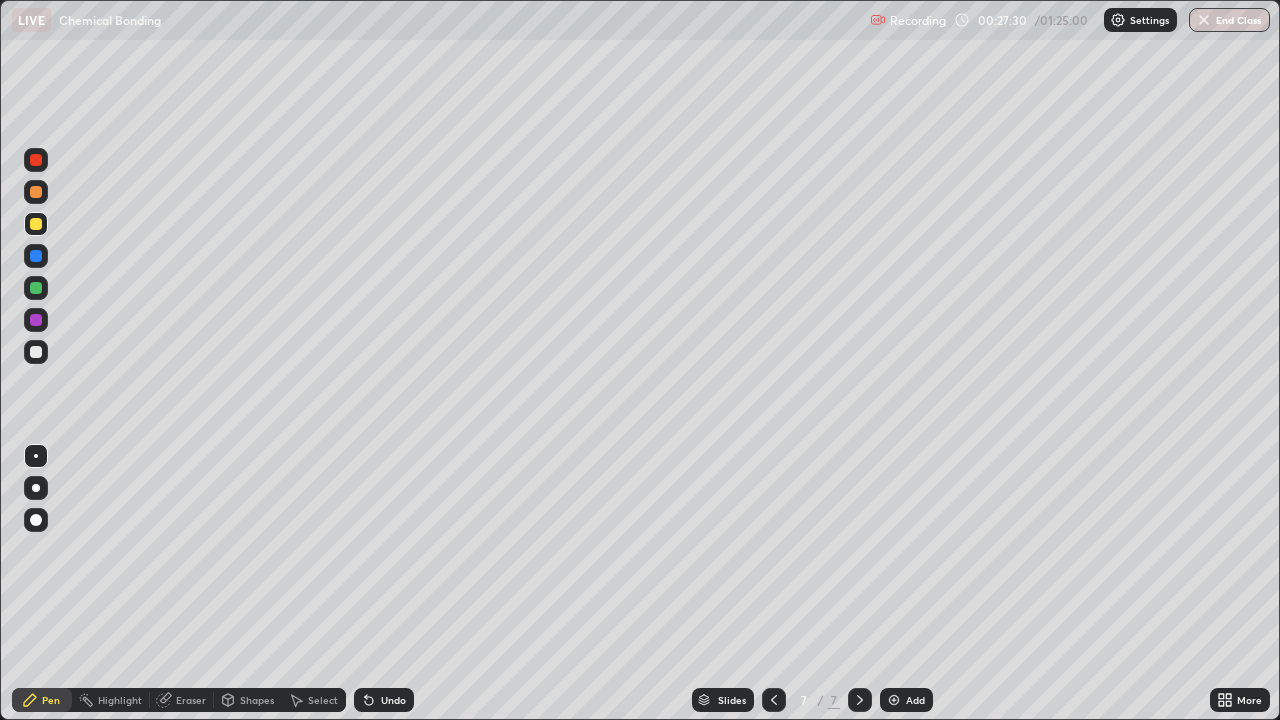 click 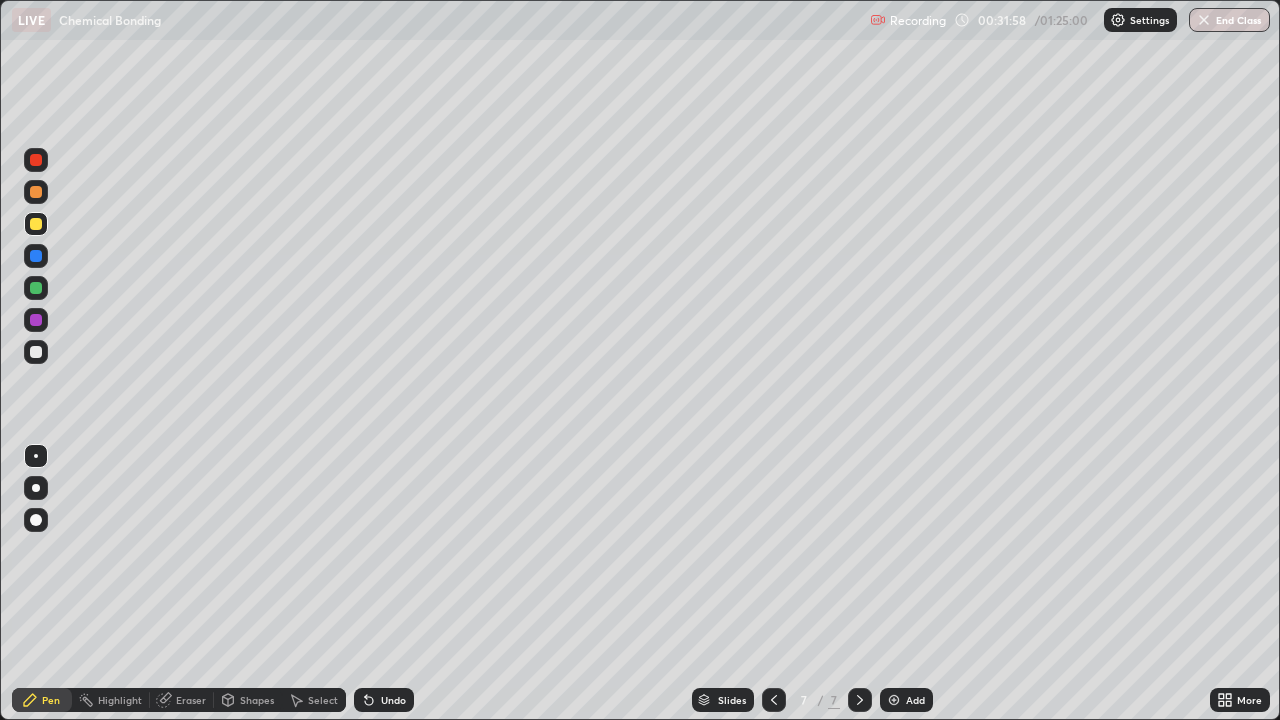 click on "Highlight" at bounding box center [120, 700] 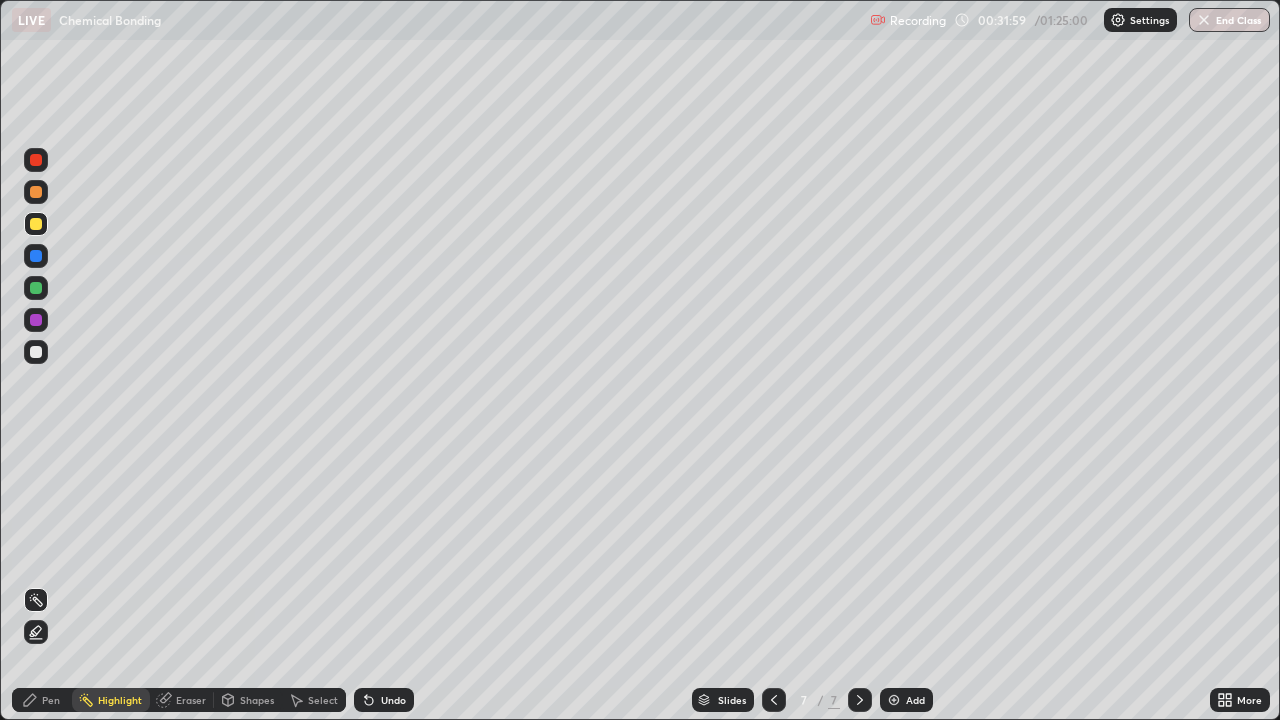click on "Eraser" at bounding box center [191, 700] 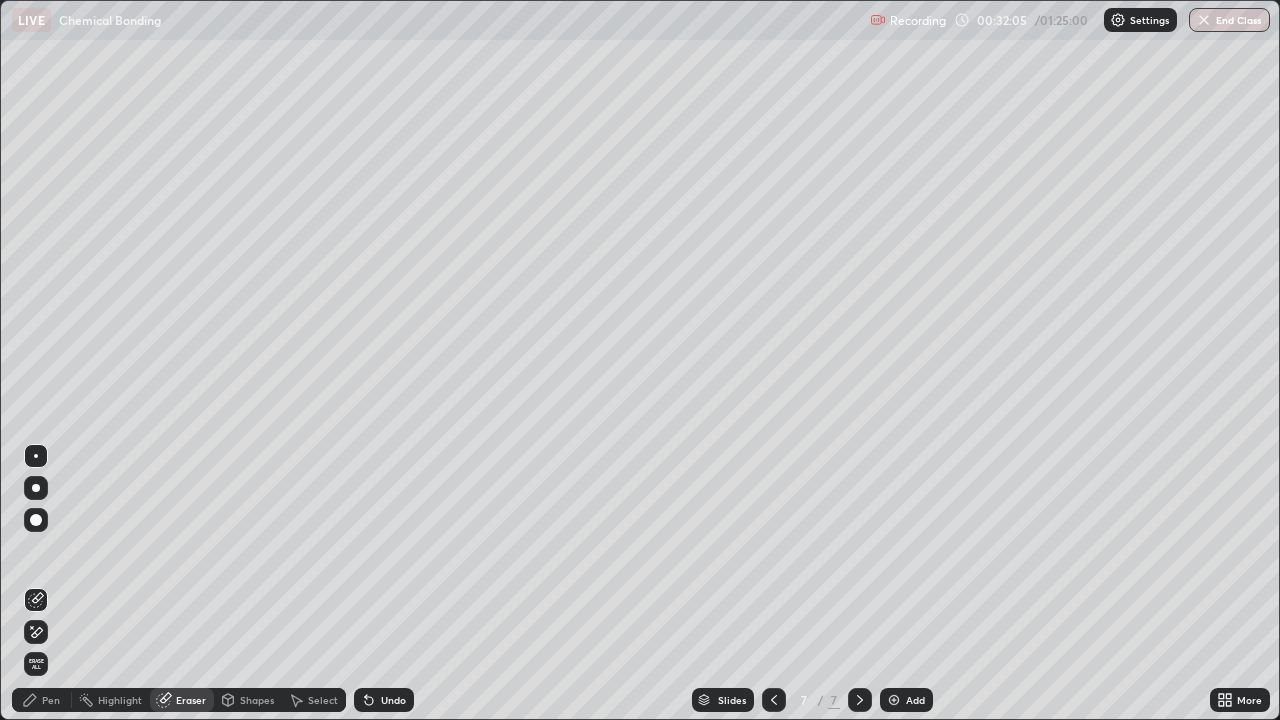click 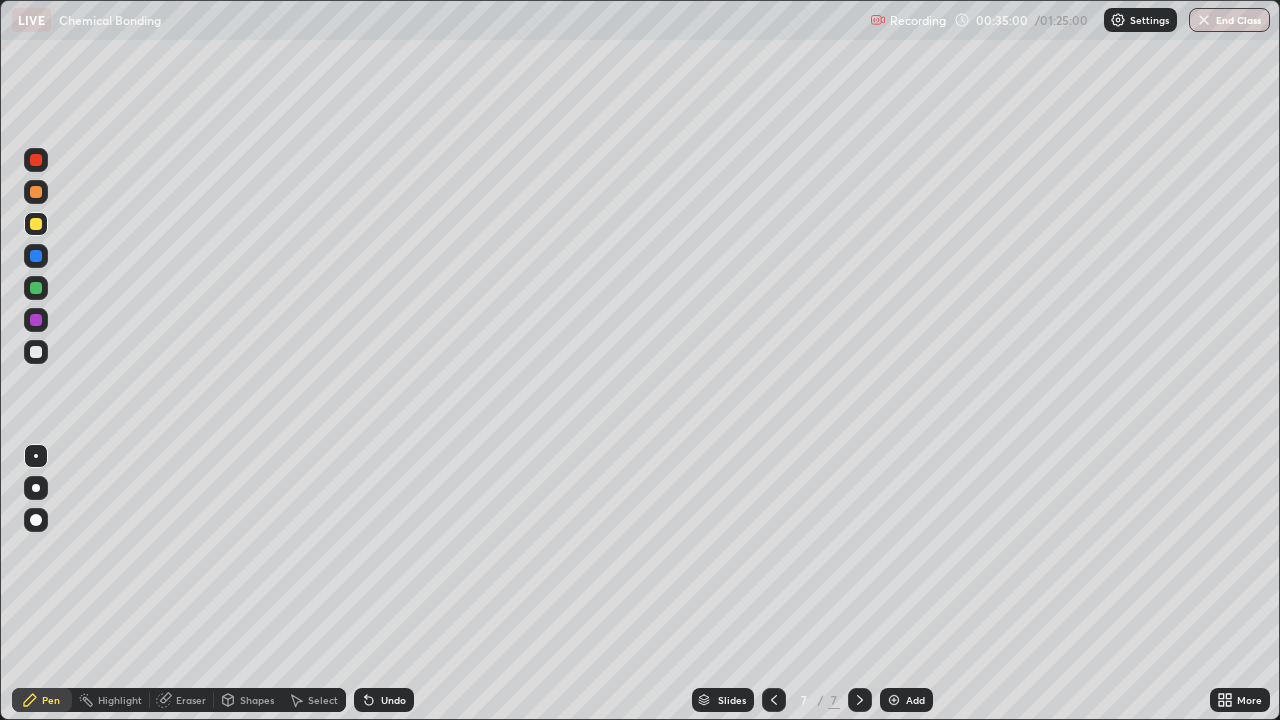 click at bounding box center [36, 352] 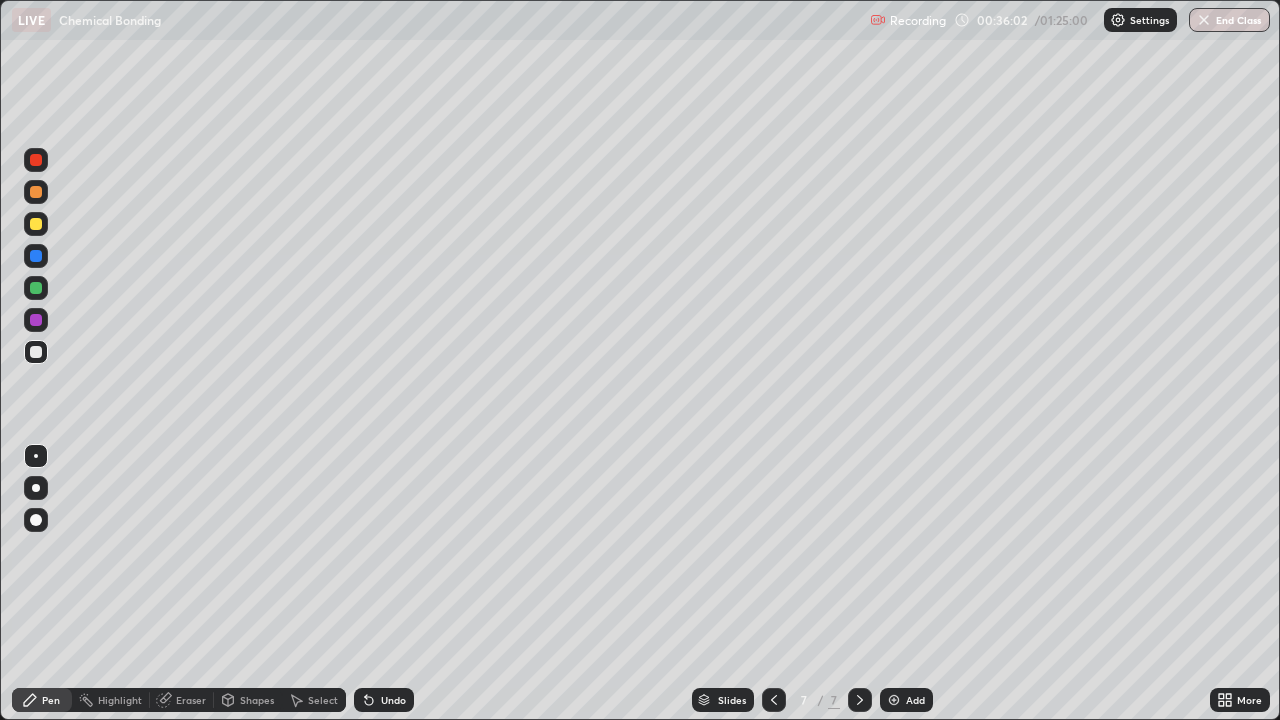 click at bounding box center (894, 700) 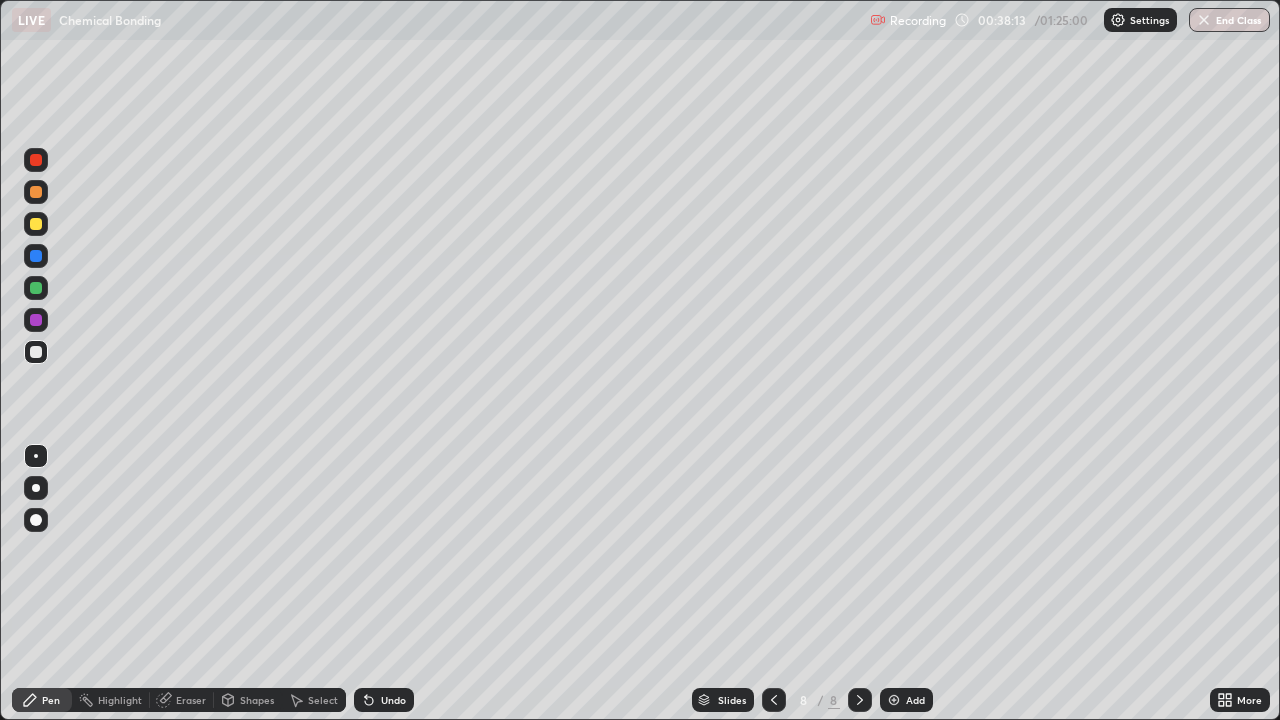 click on "Undo" at bounding box center [393, 700] 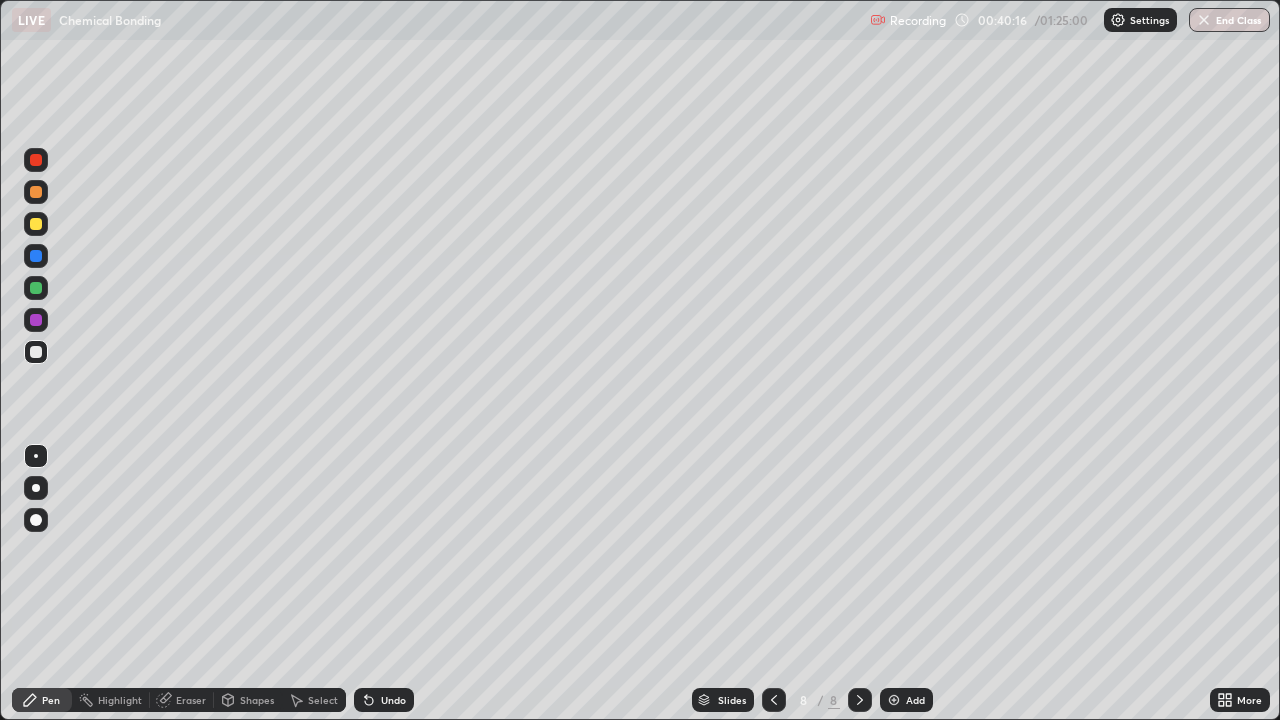click at bounding box center [36, 160] 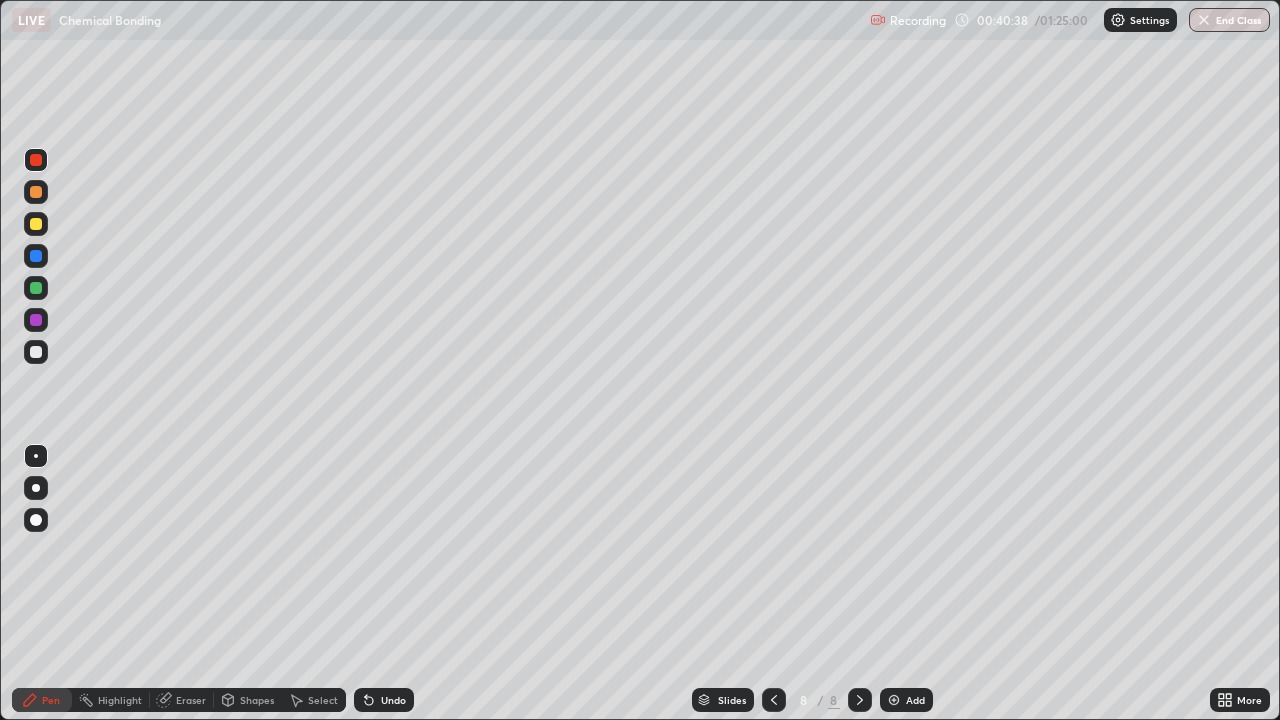 click at bounding box center [36, 224] 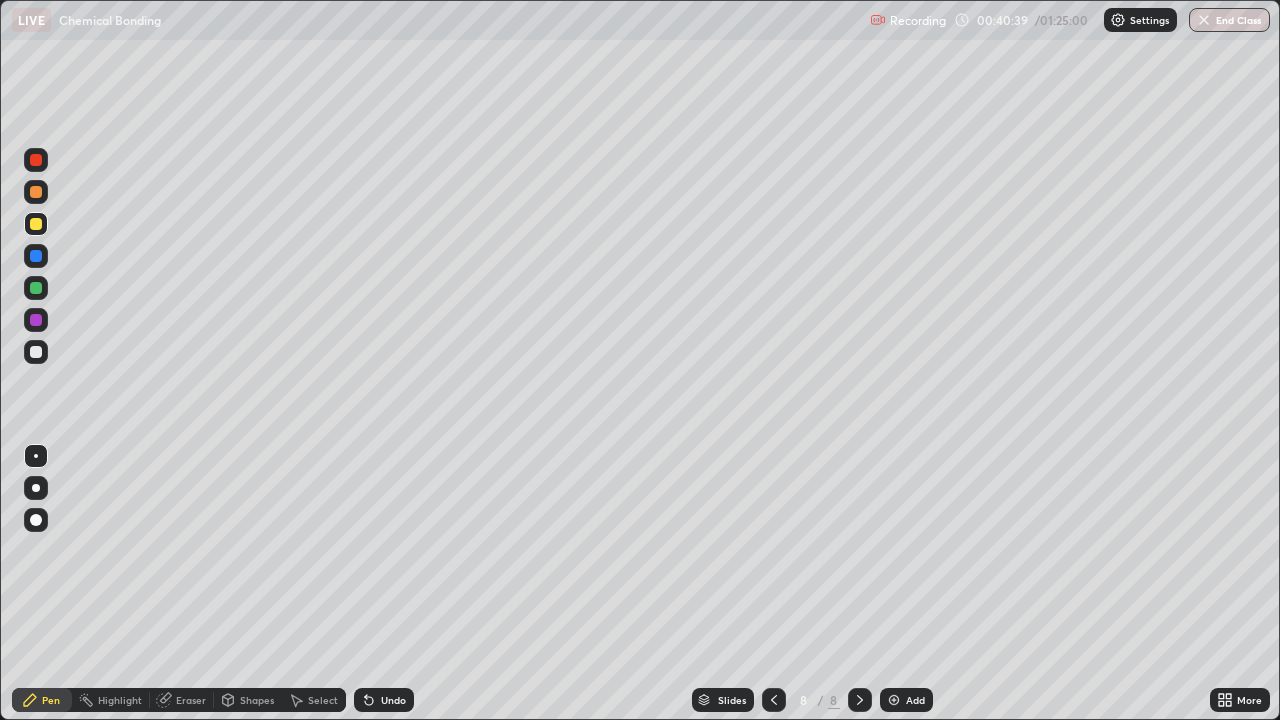 click at bounding box center [36, 352] 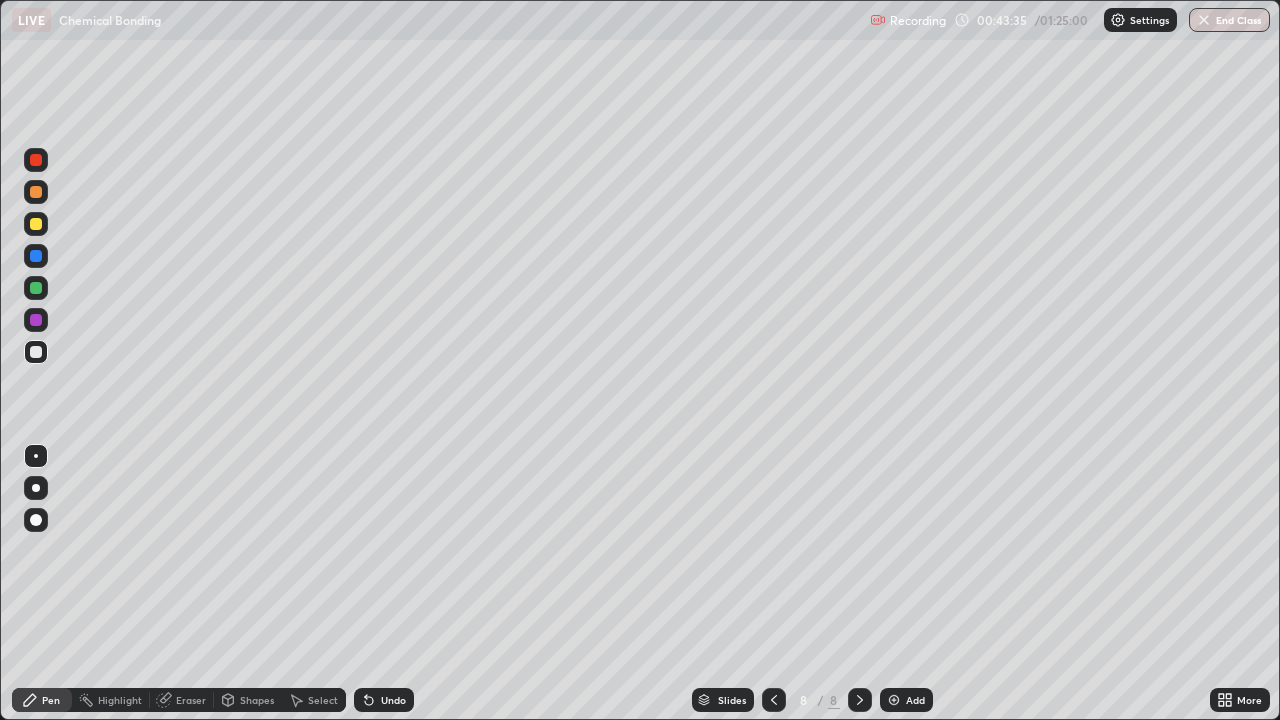 click on "Undo" at bounding box center [393, 700] 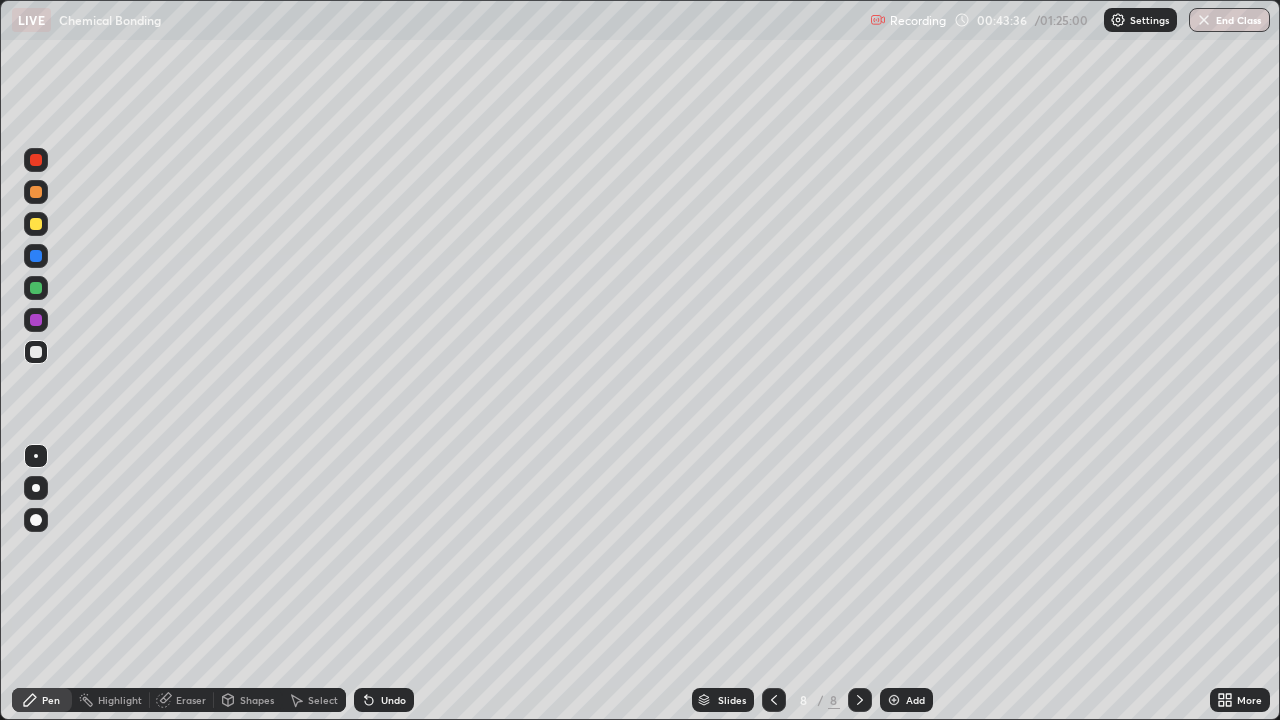 click on "Undo" at bounding box center [393, 700] 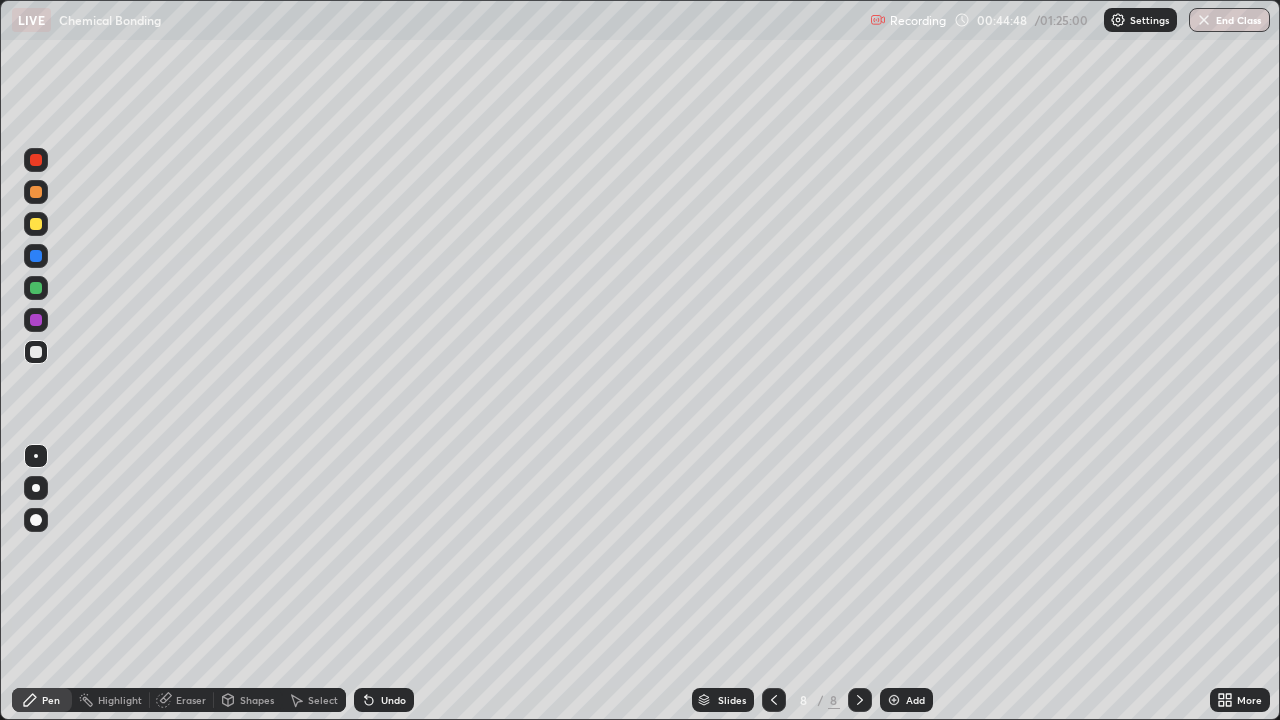 click at bounding box center (36, 224) 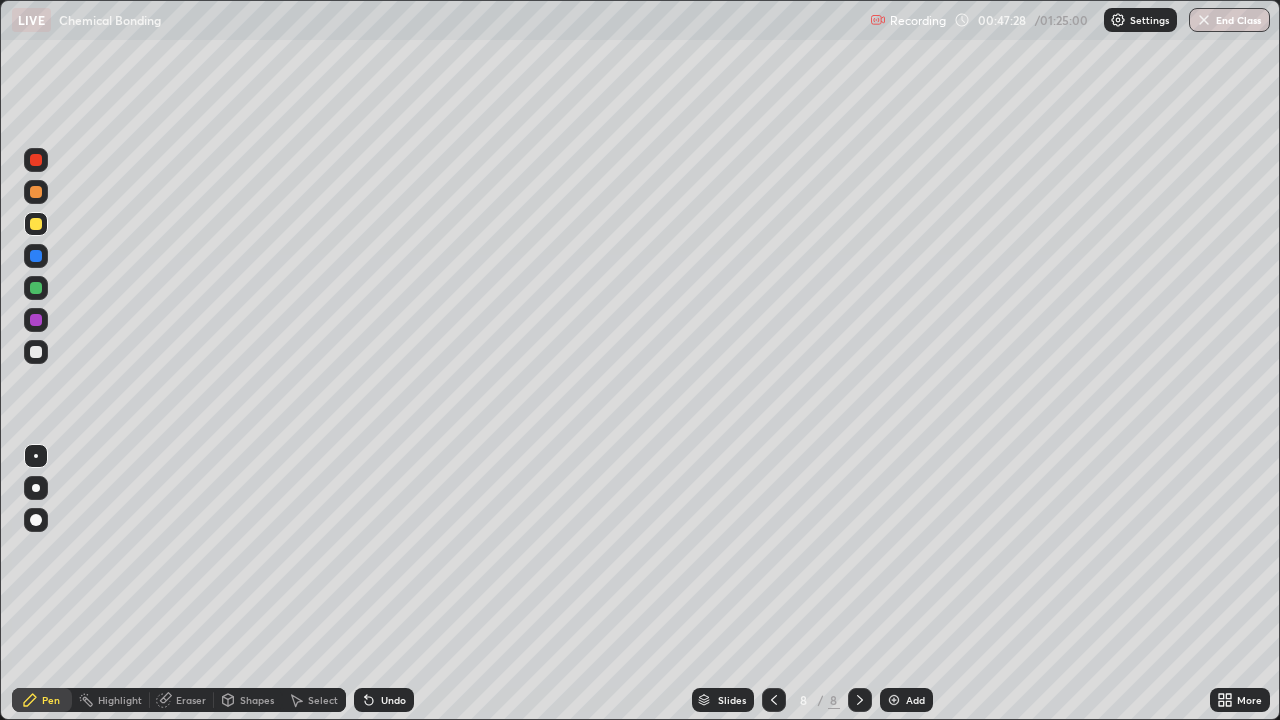 click on "Eraser" at bounding box center (191, 700) 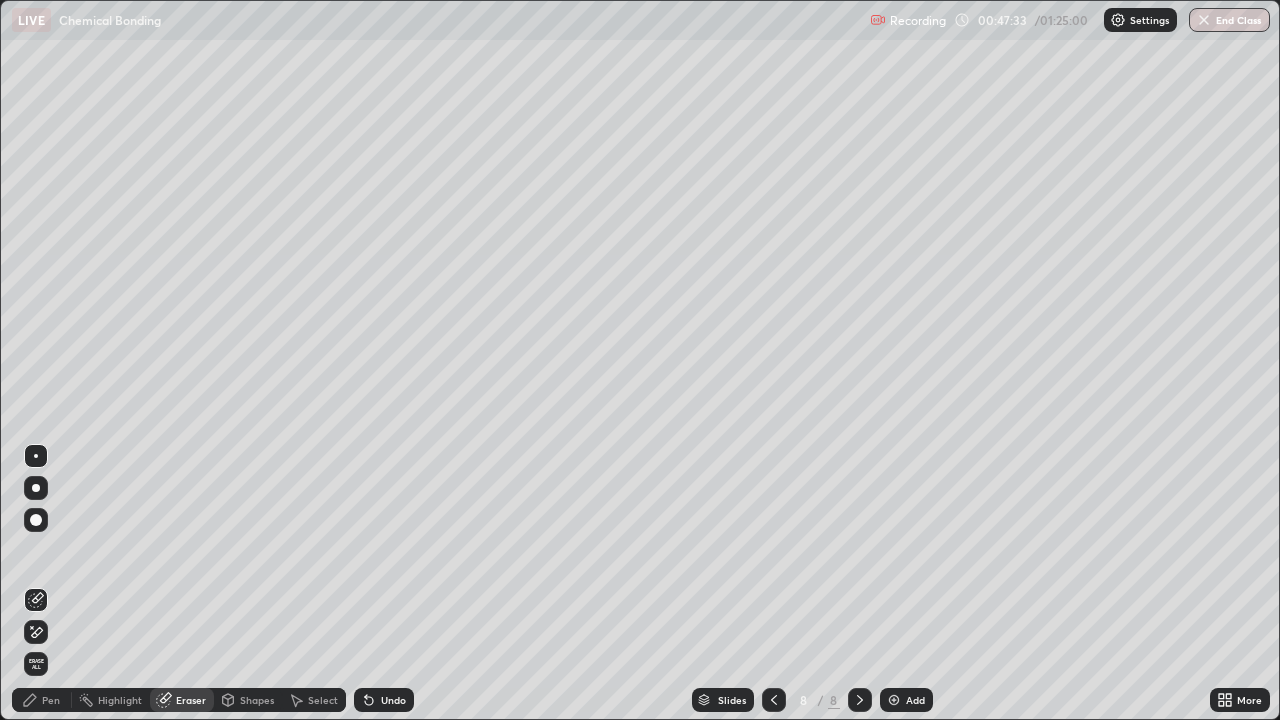 click on "Pen" at bounding box center (42, 700) 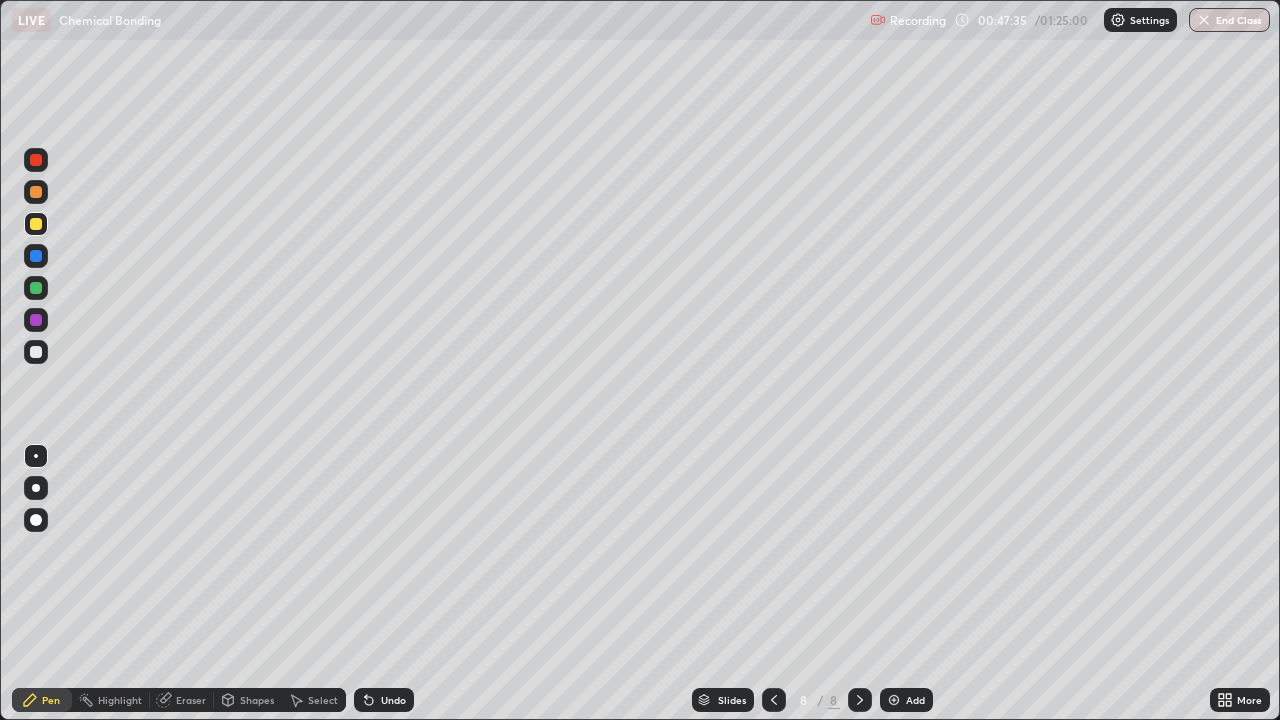 click 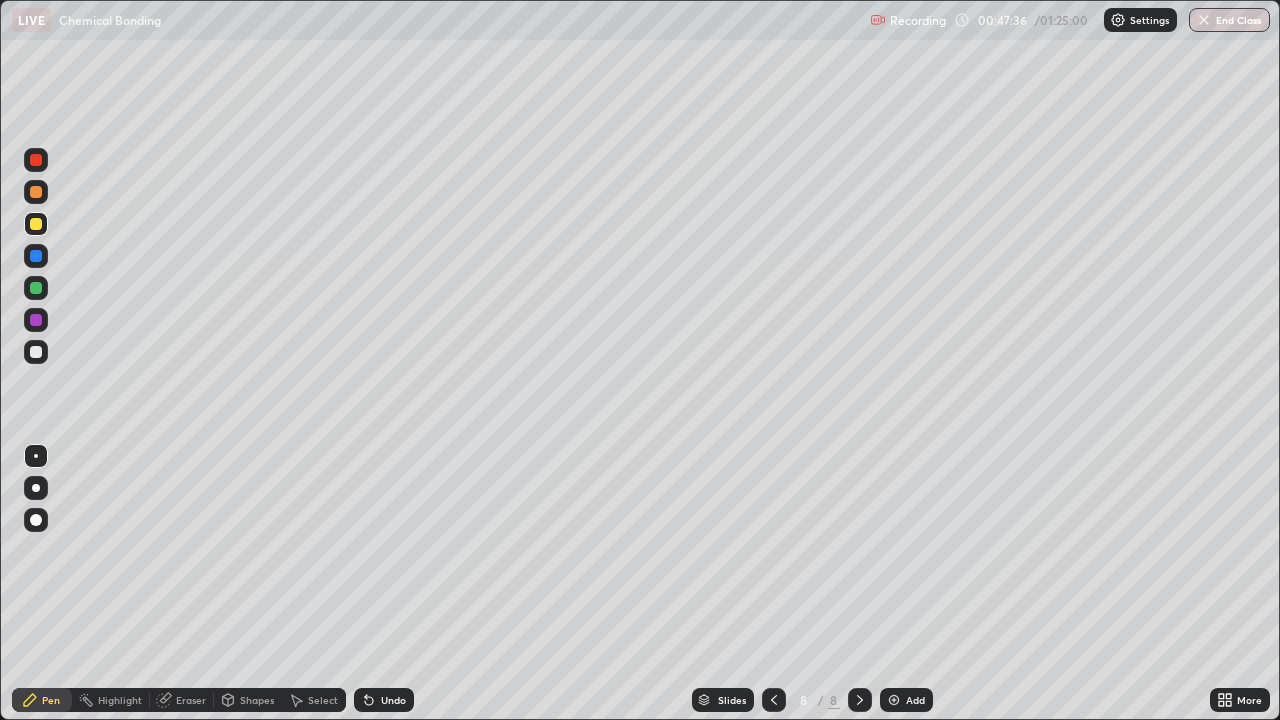 click at bounding box center [36, 352] 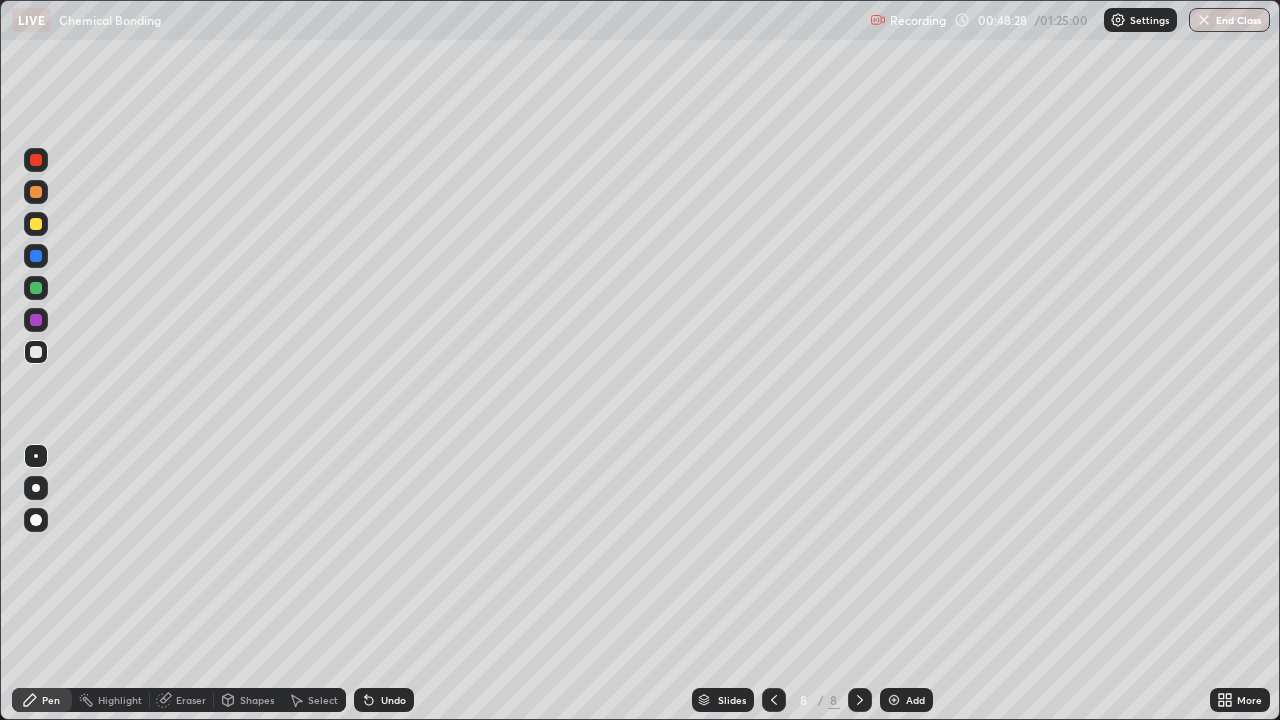 click on "Eraser" at bounding box center [182, 700] 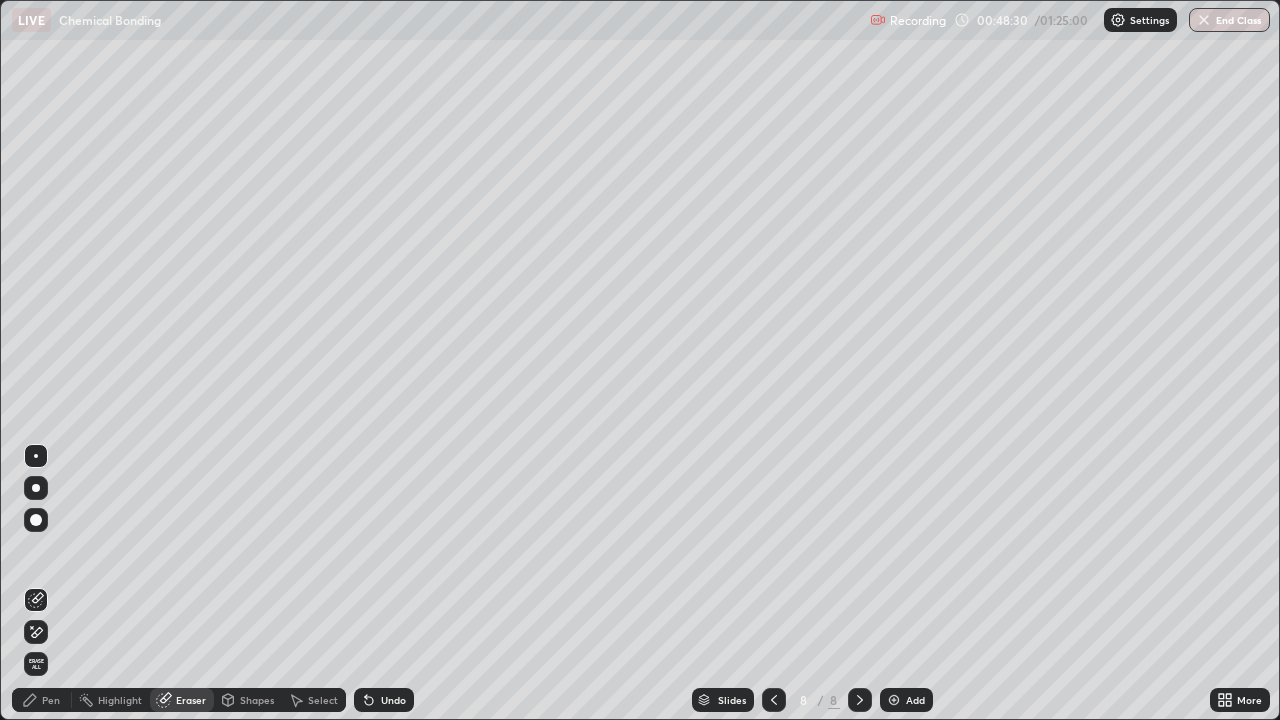 click on "Eraser" at bounding box center (182, 700) 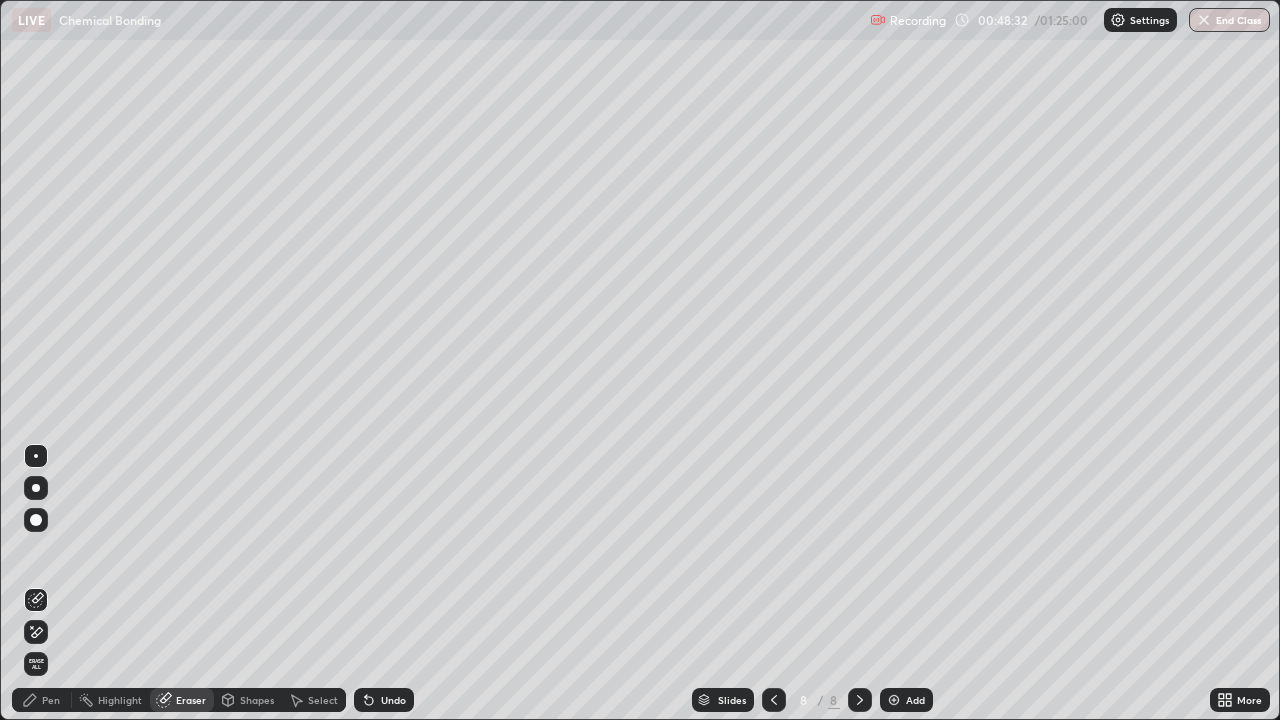click on "Pen" at bounding box center (42, 700) 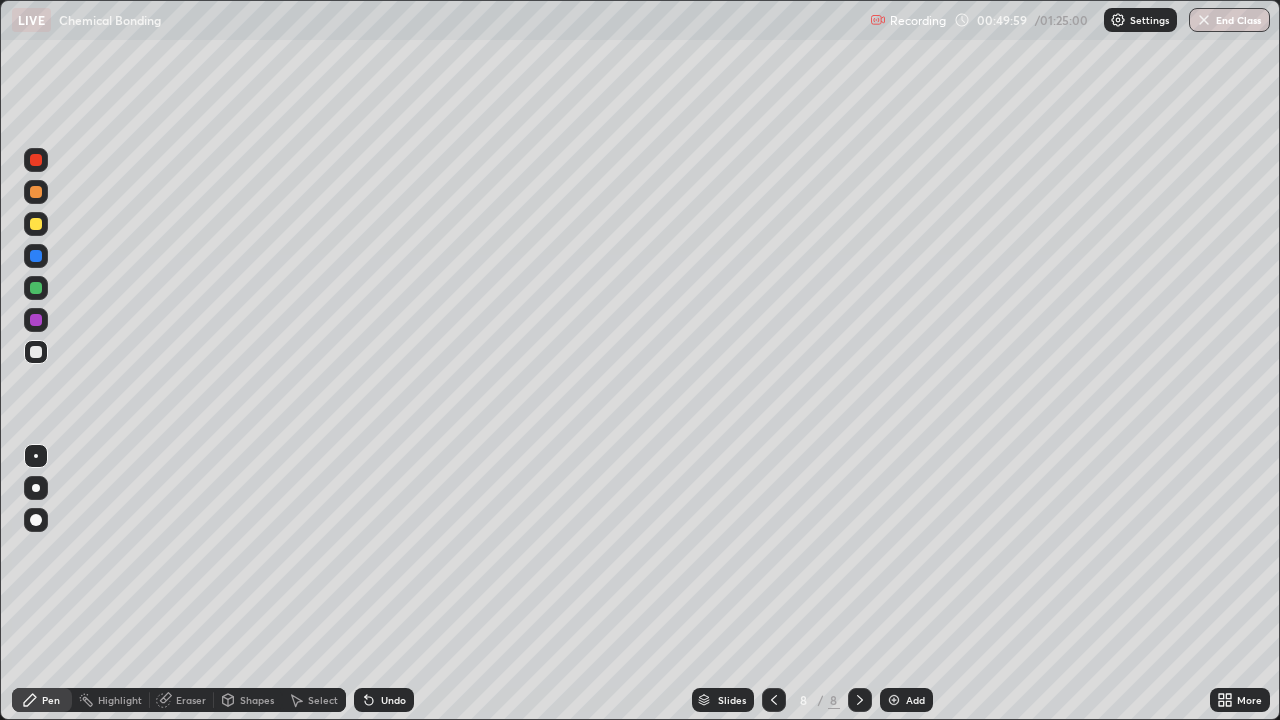 click at bounding box center (894, 700) 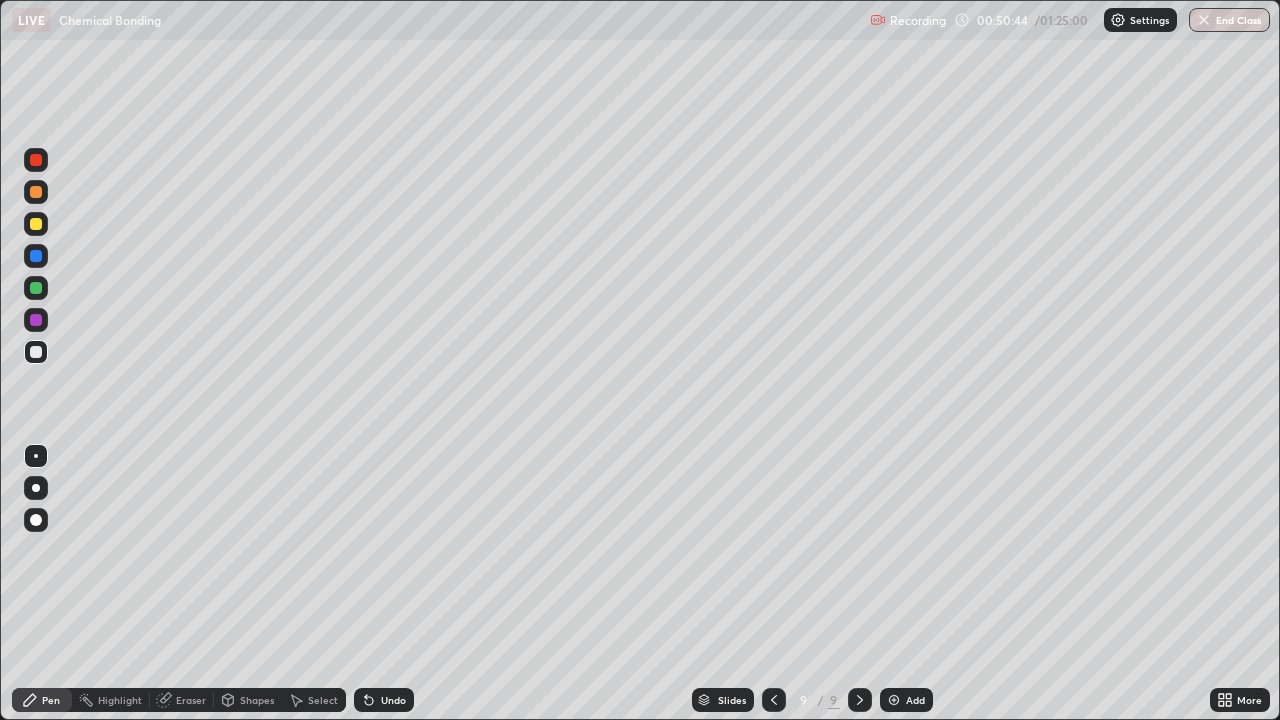 click 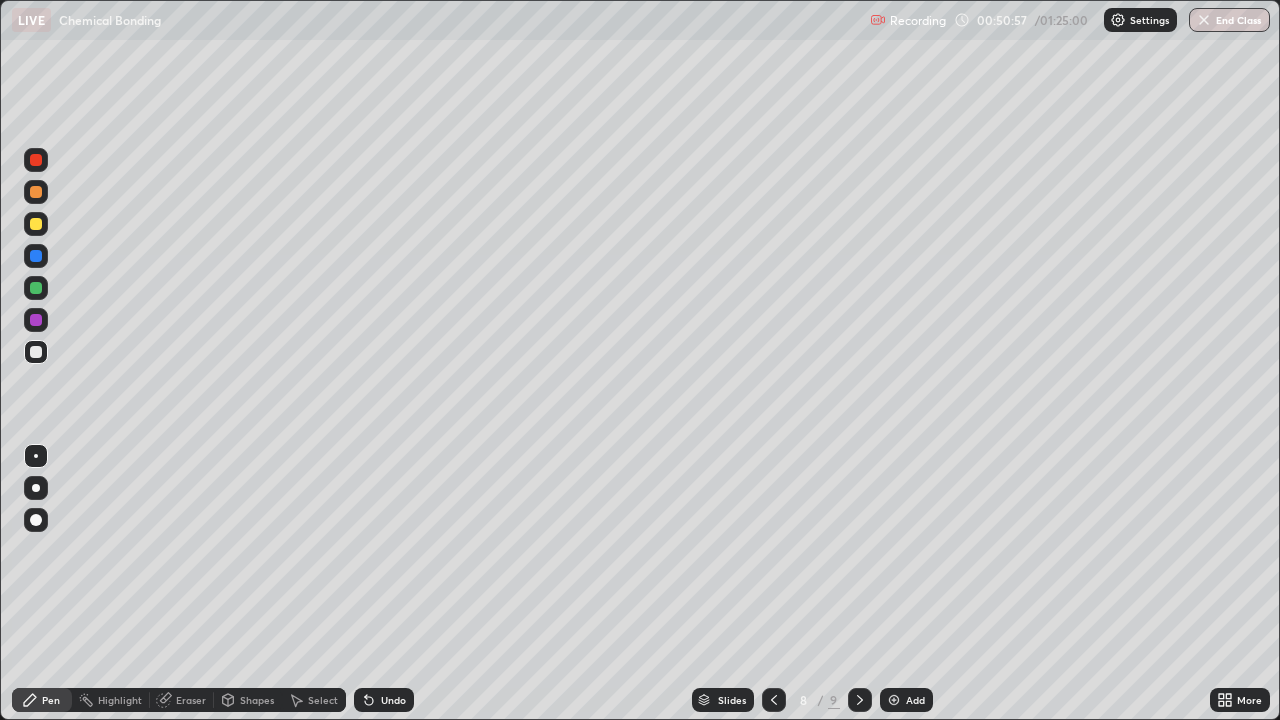 click at bounding box center (860, 700) 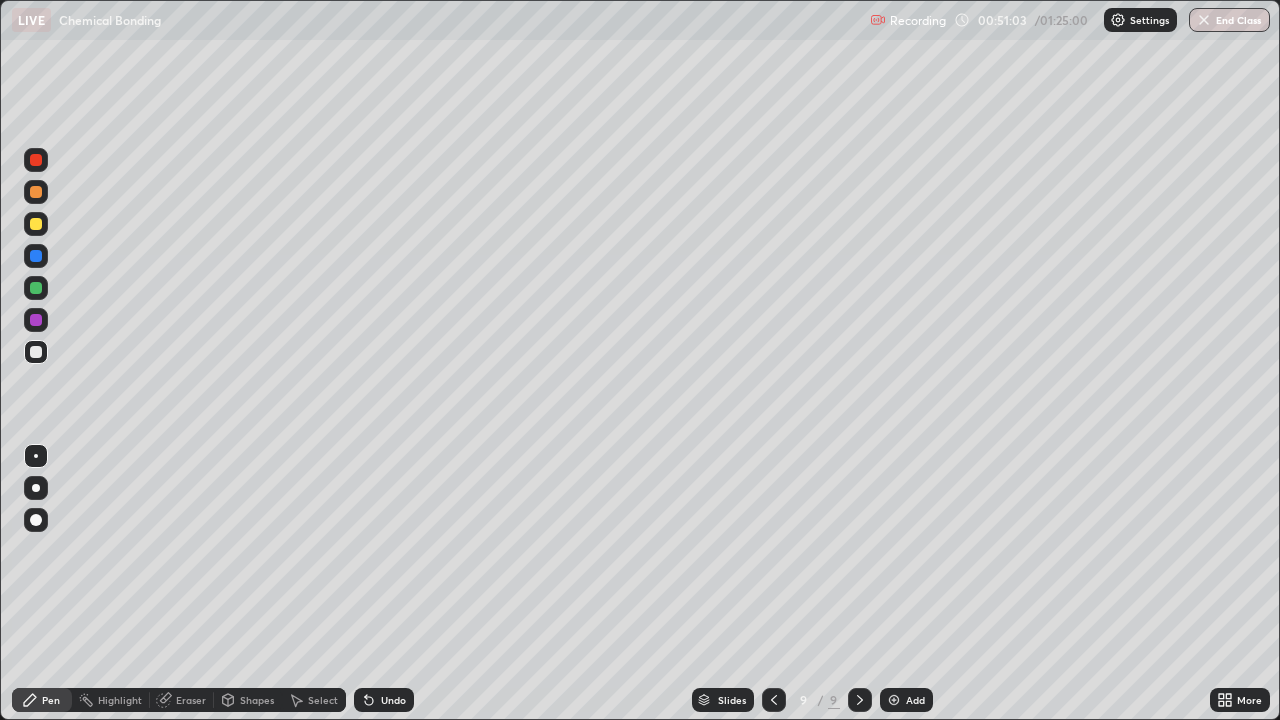 click on "Undo" at bounding box center (384, 700) 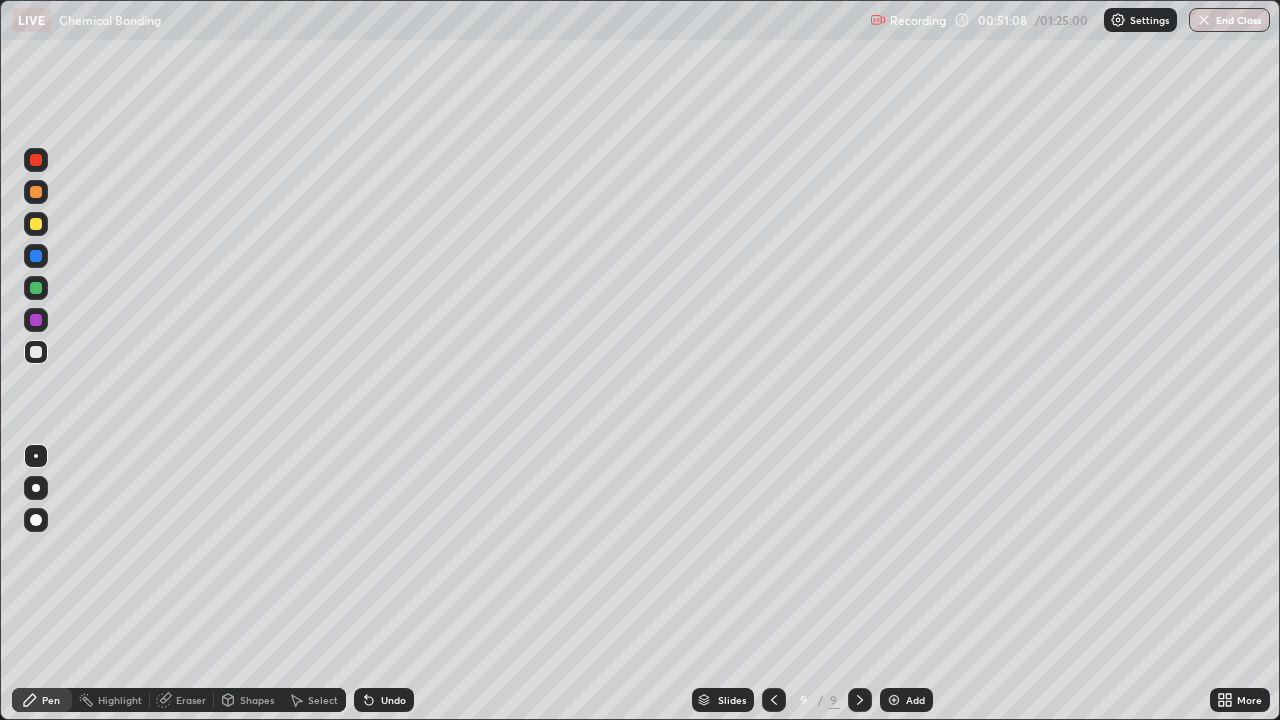 click 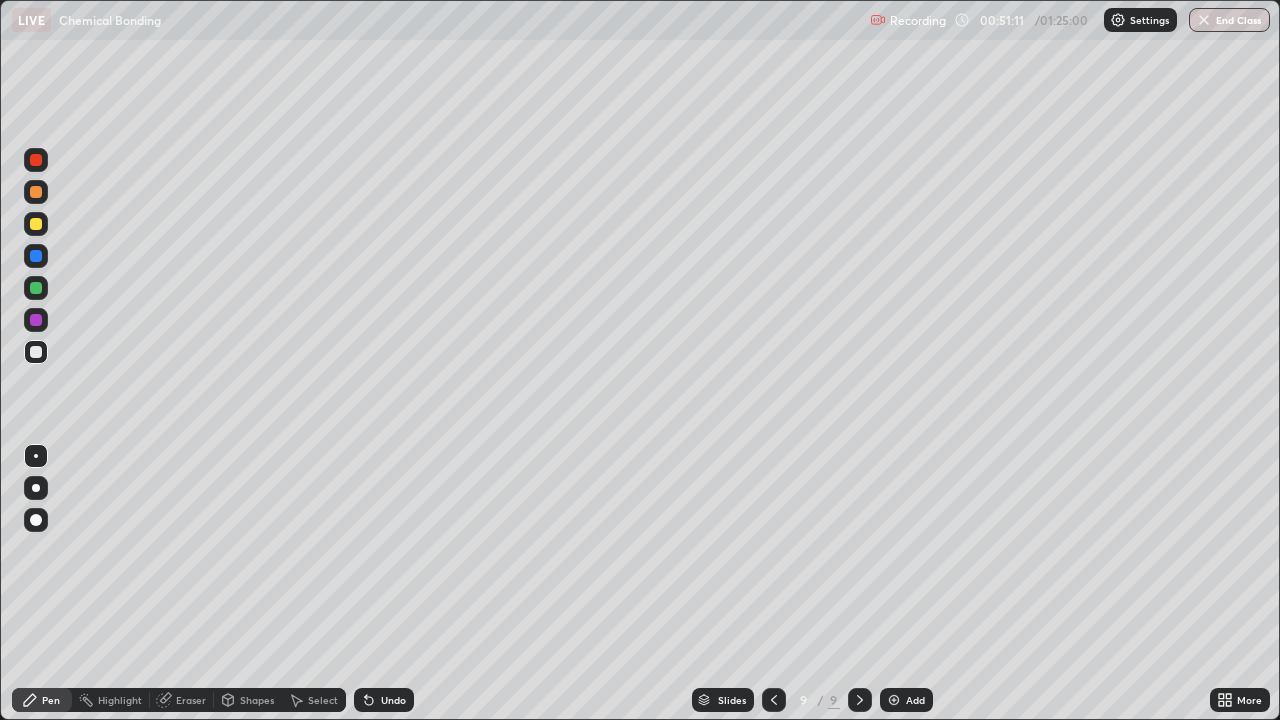 click on "Undo" at bounding box center (393, 700) 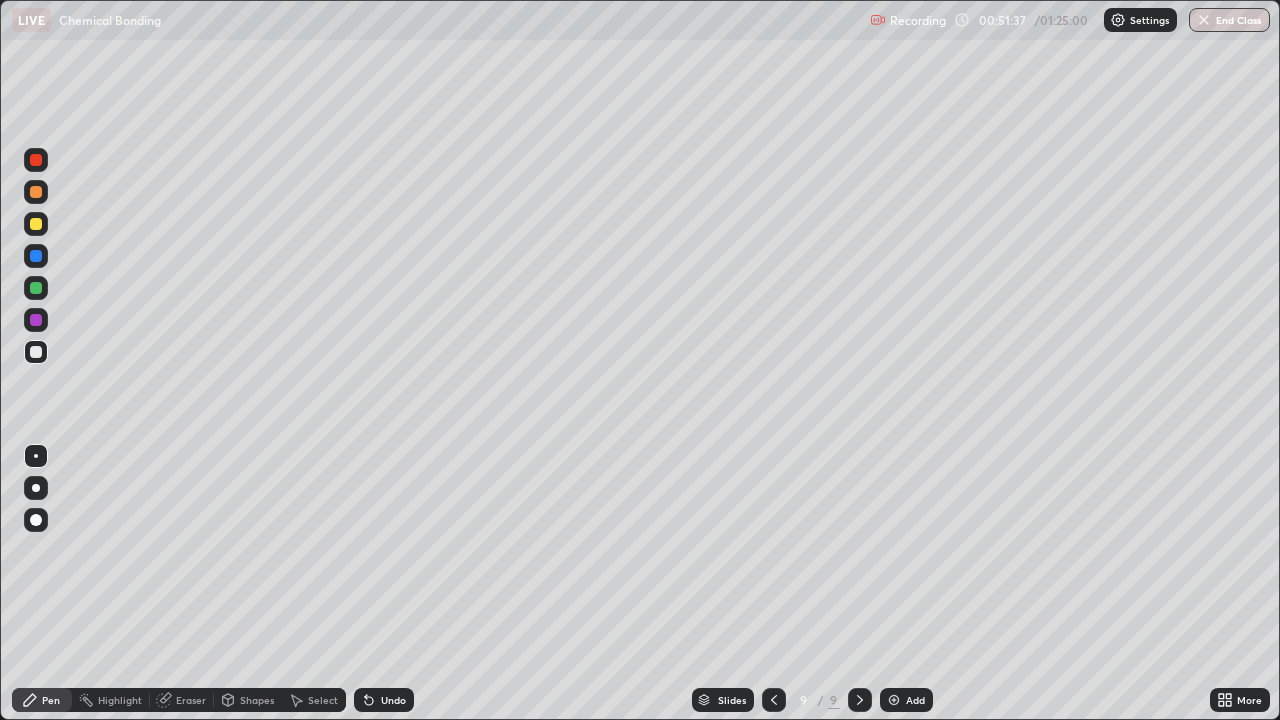 click 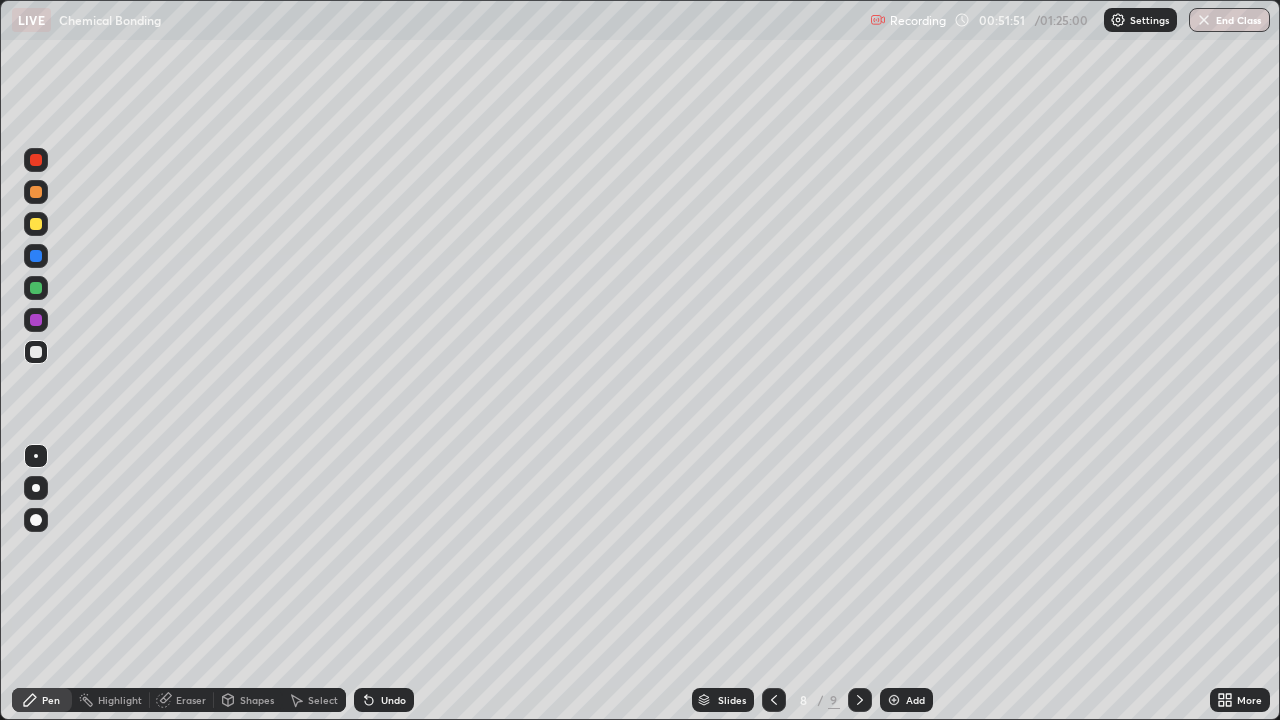 click 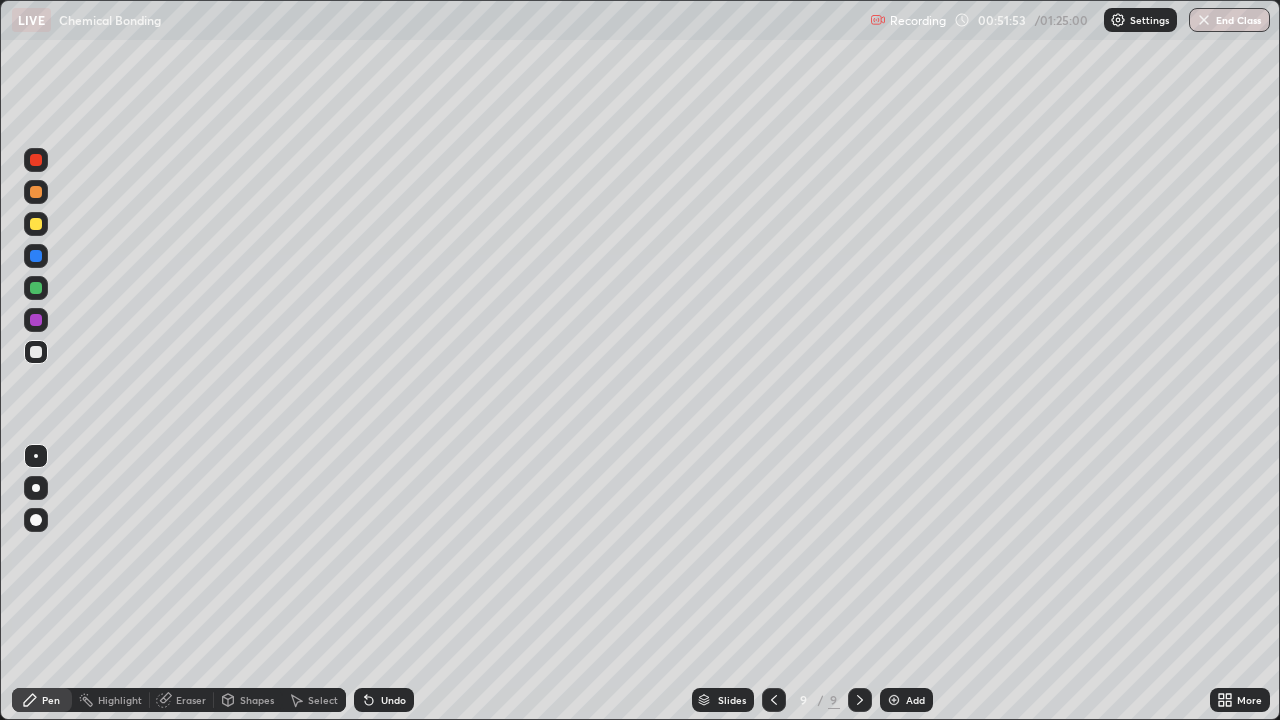 click at bounding box center [894, 700] 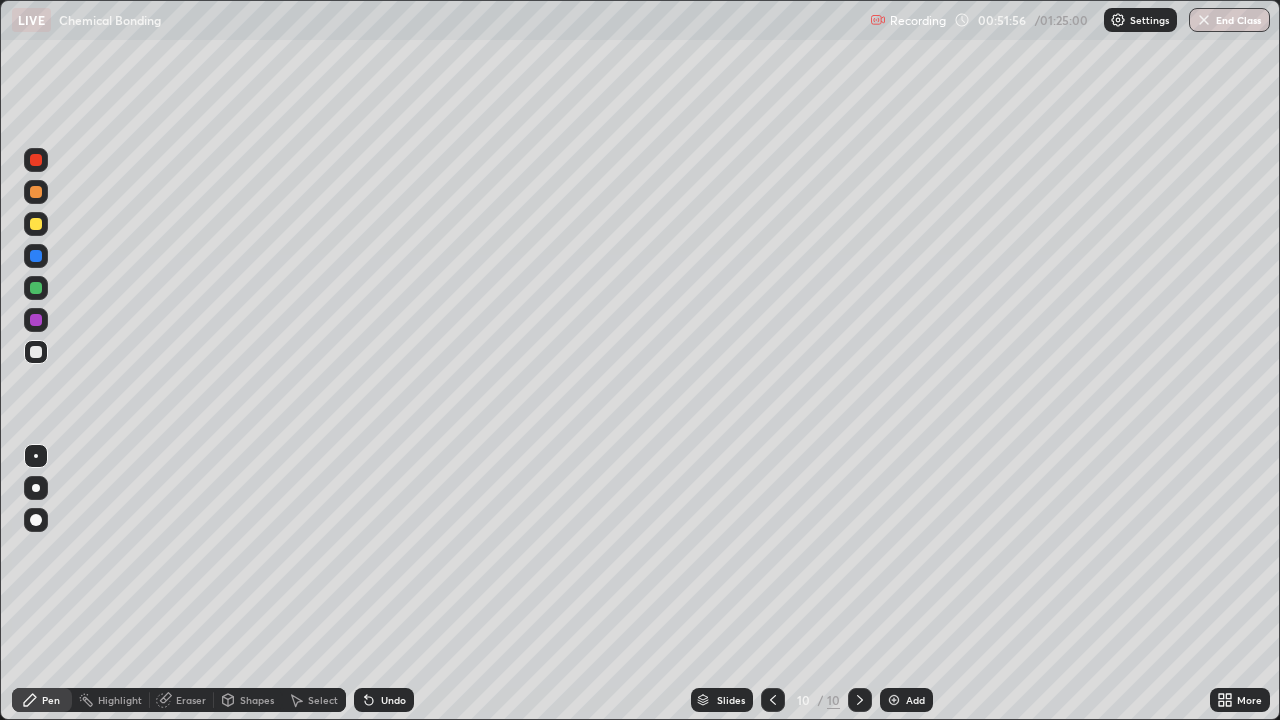click at bounding box center [773, 700] 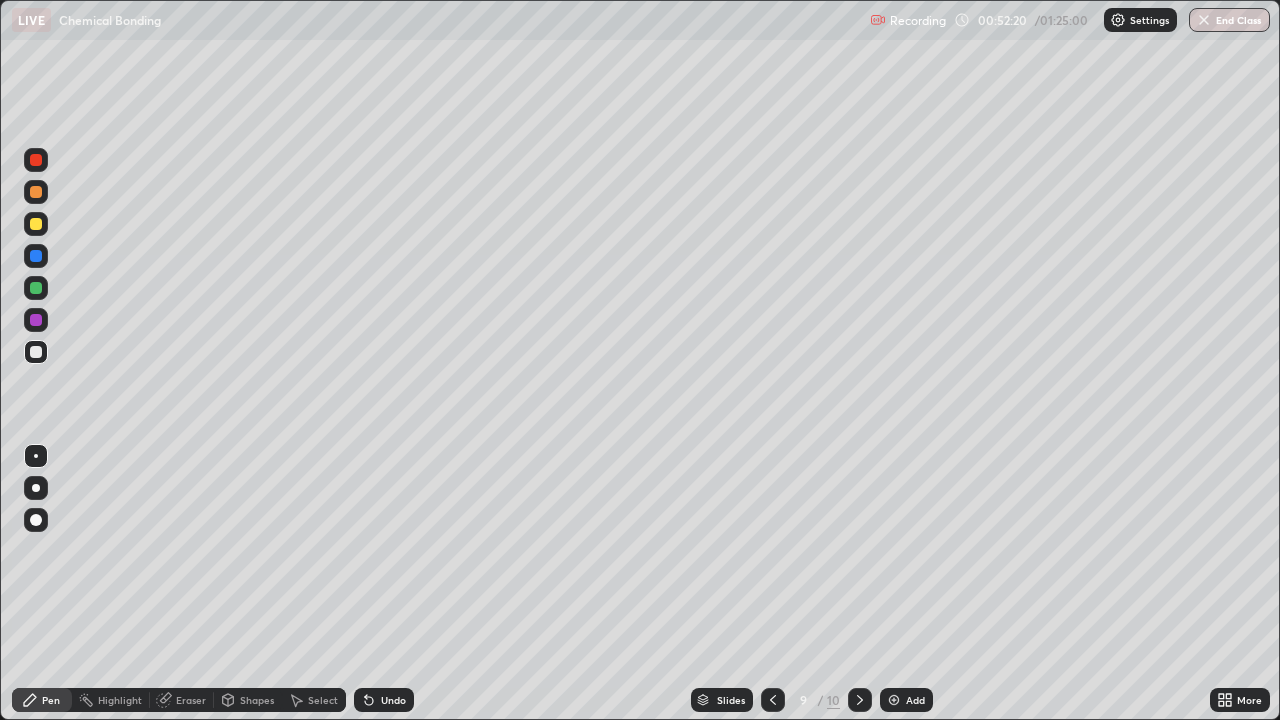 click 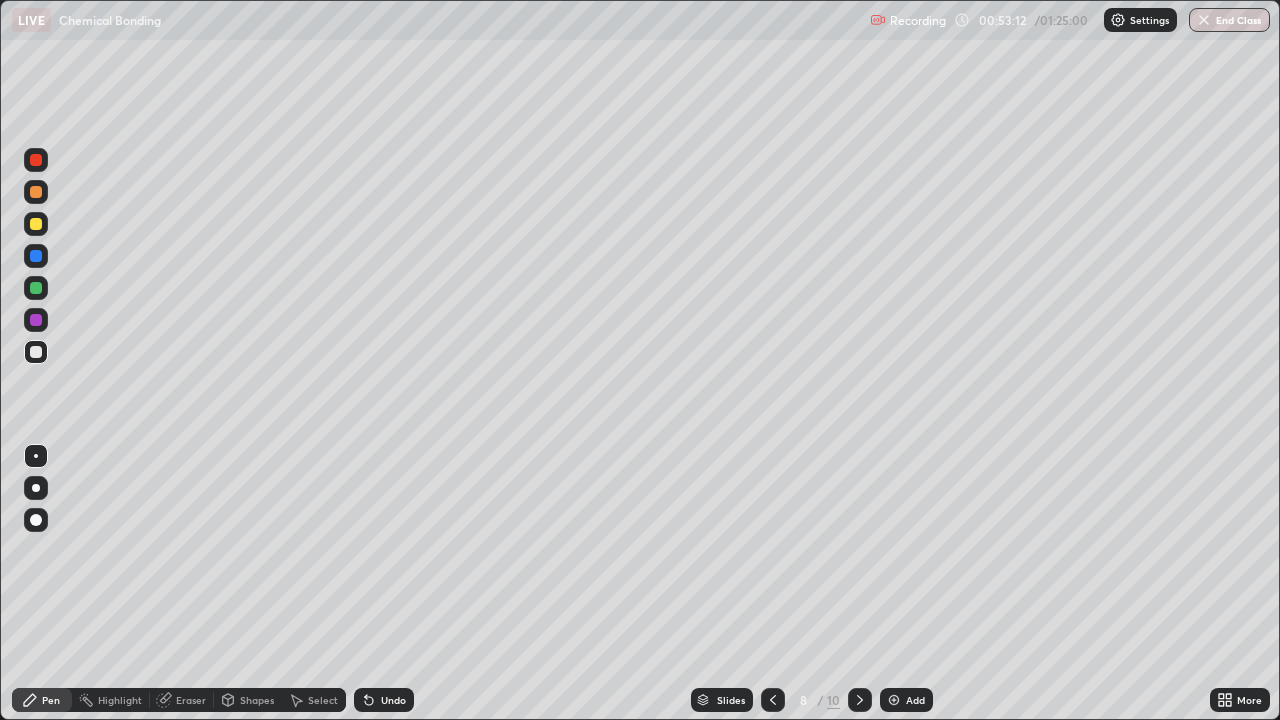 click 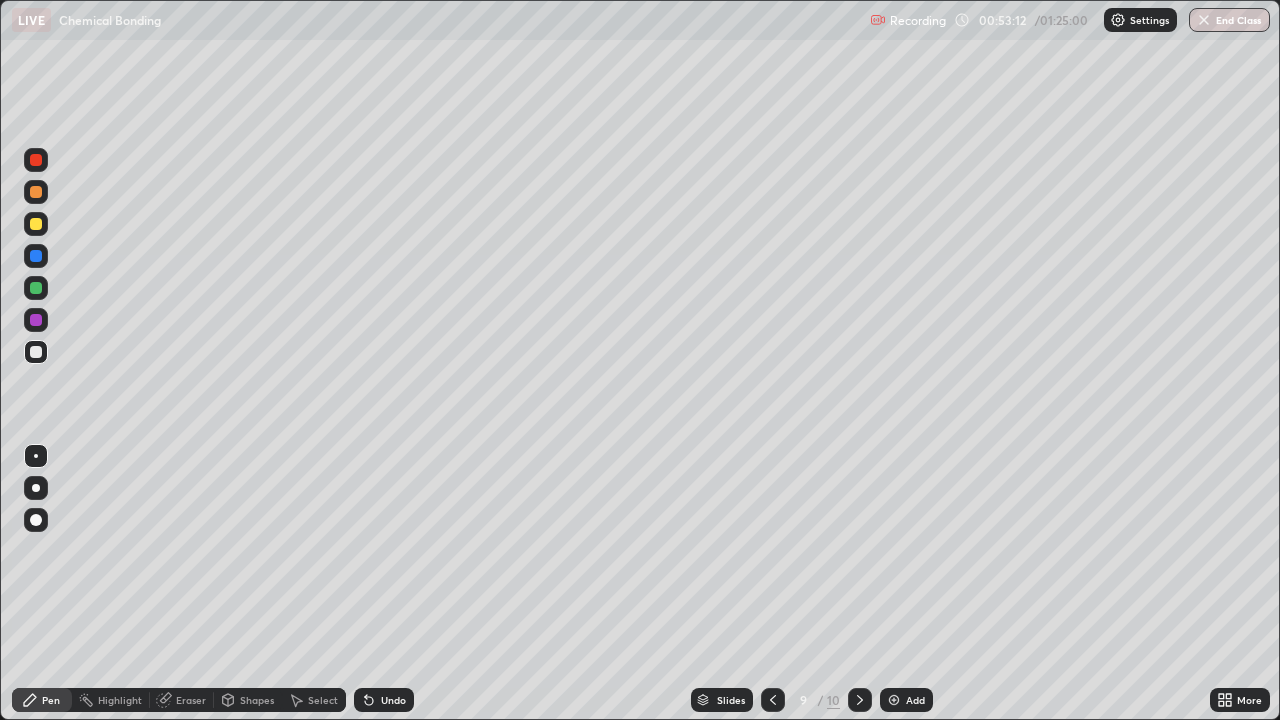click 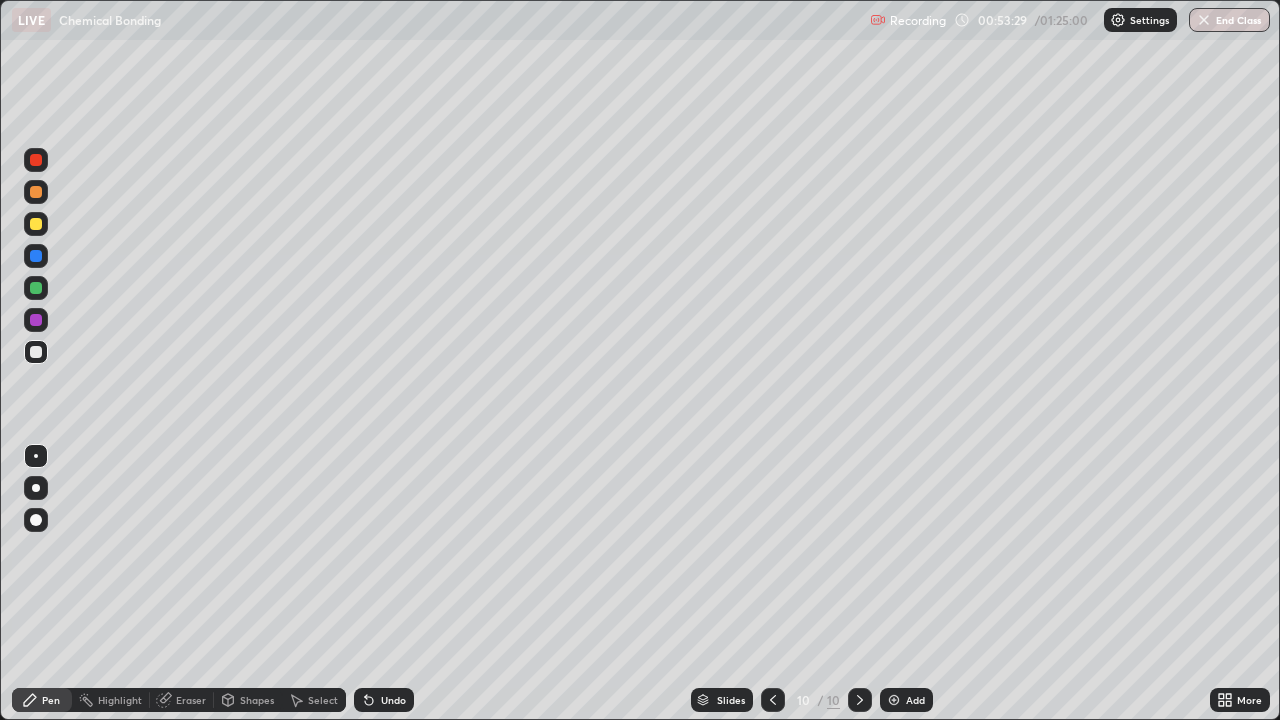 click on "Eraser" at bounding box center (191, 700) 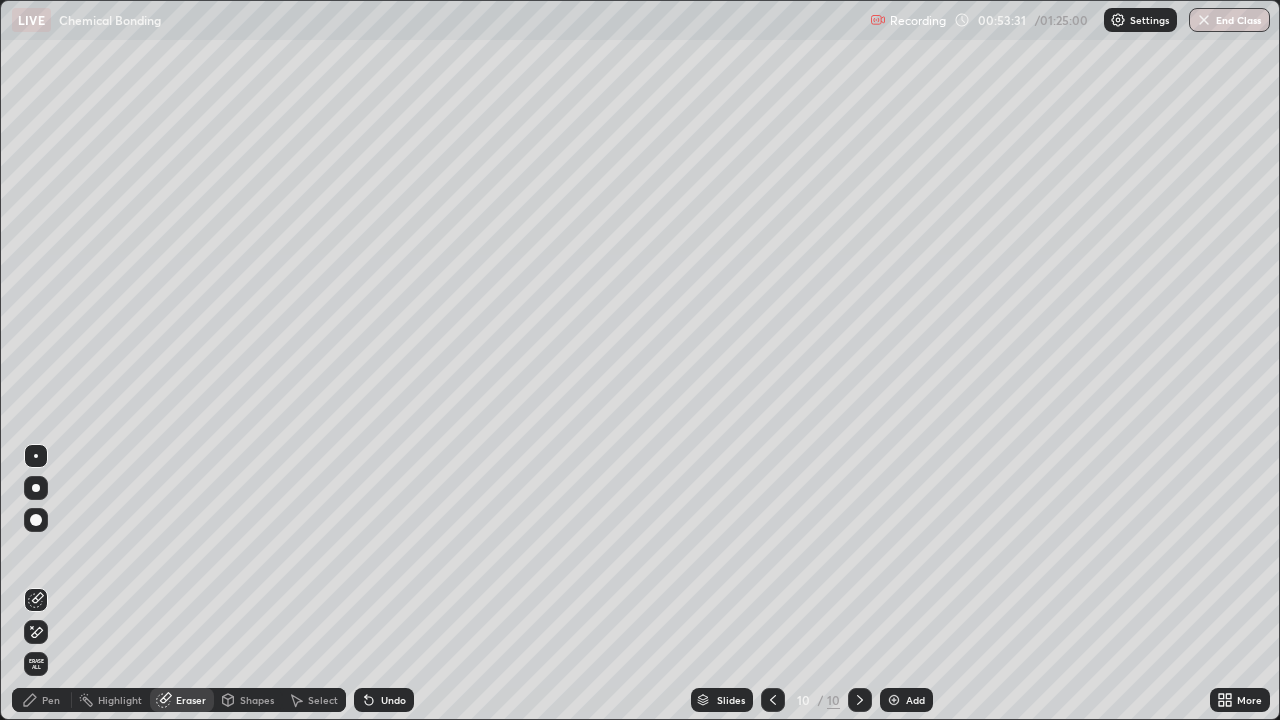 click on "Pen" at bounding box center (42, 700) 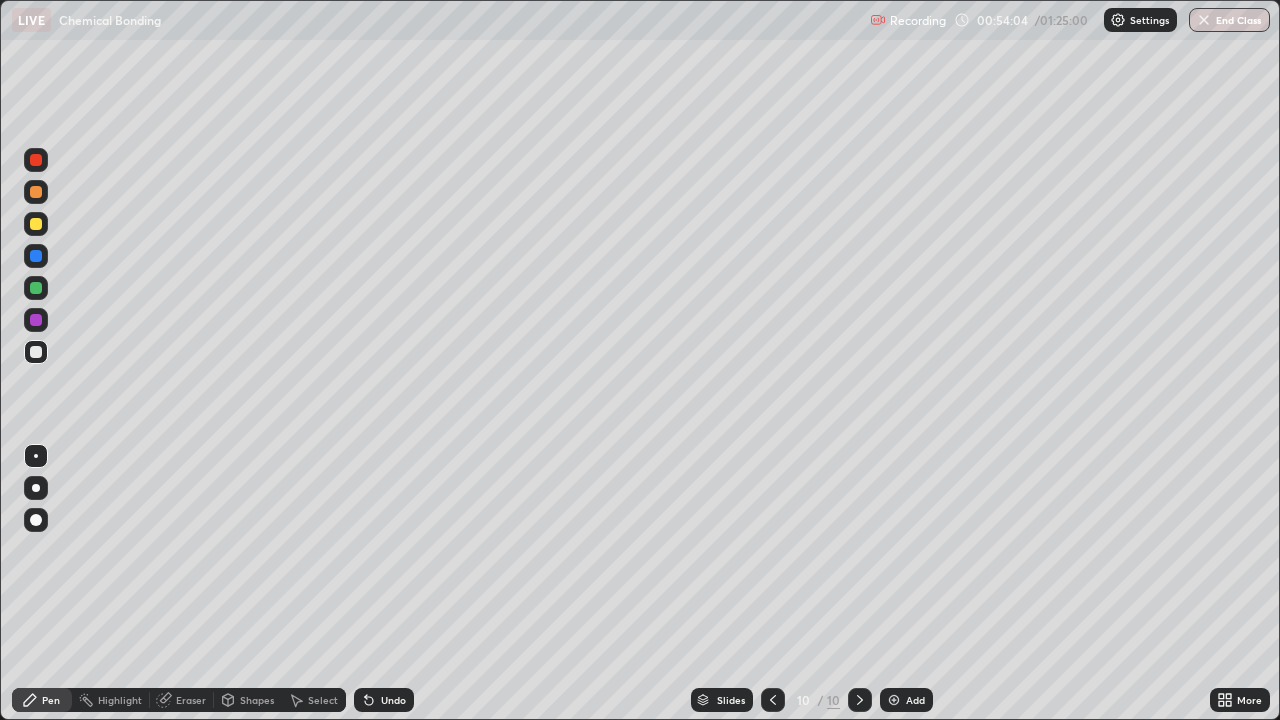 click 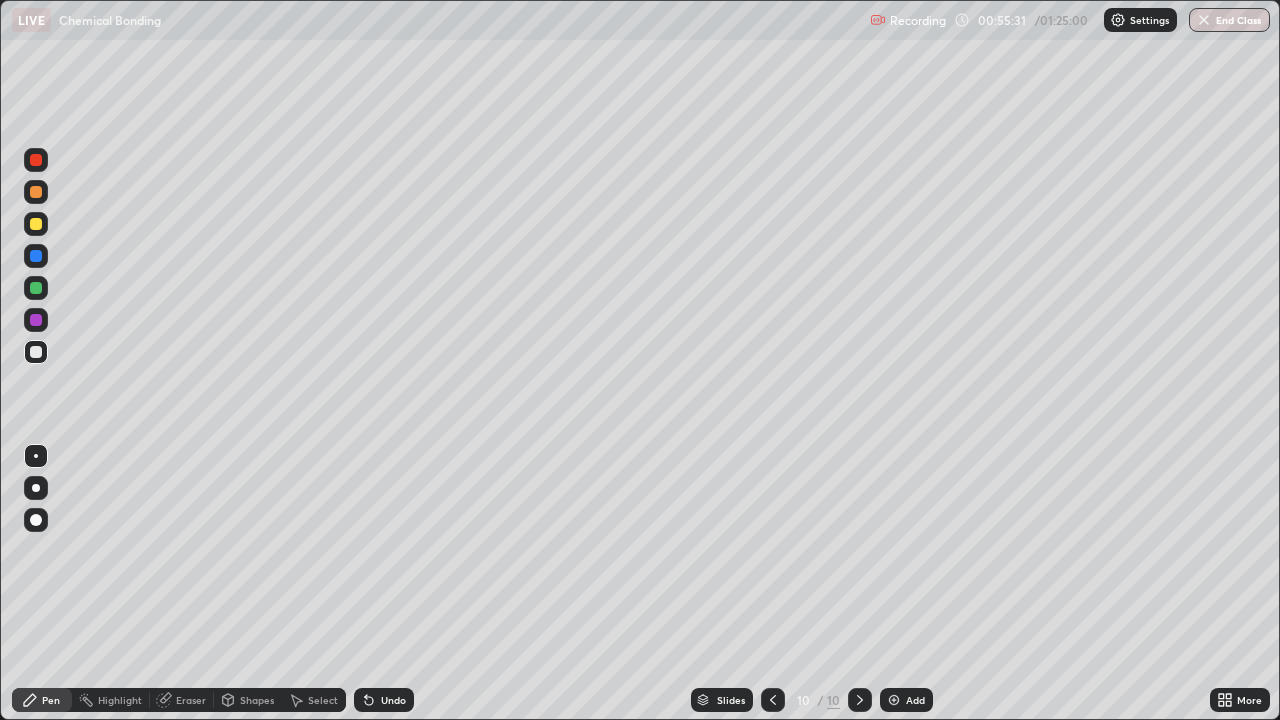 click on "Undo" at bounding box center [393, 700] 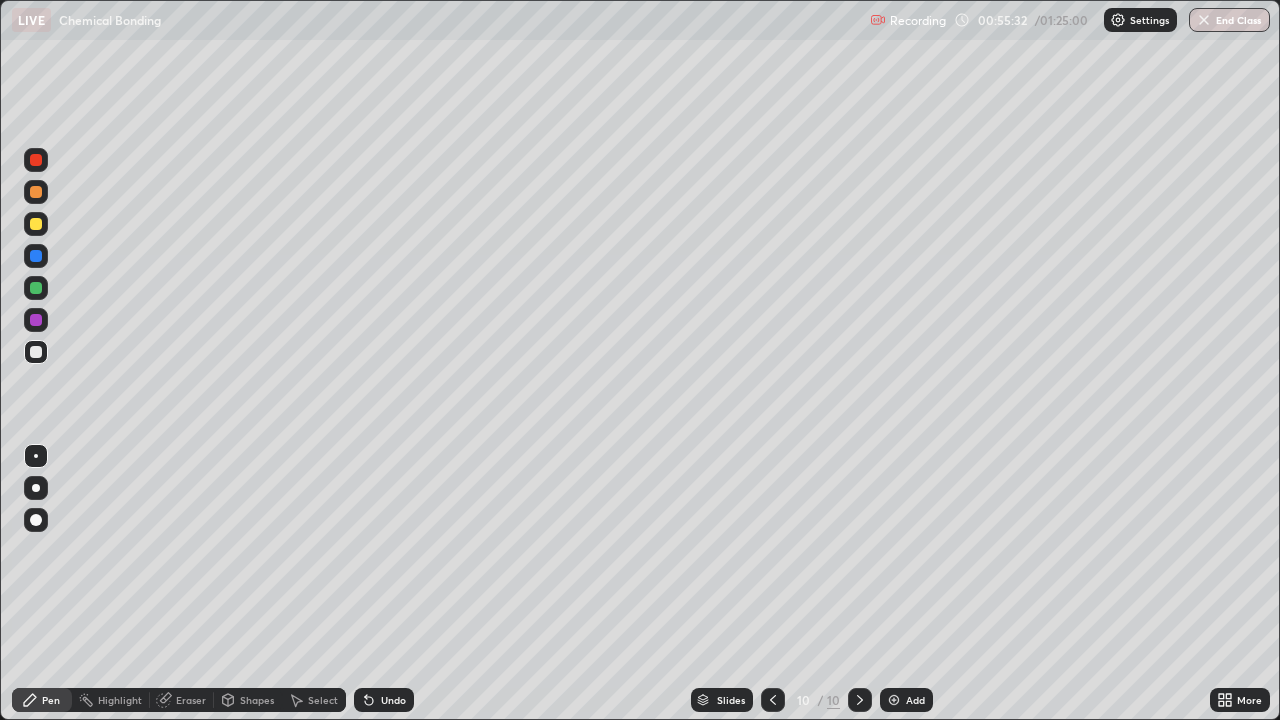 click on "Undo" at bounding box center (384, 700) 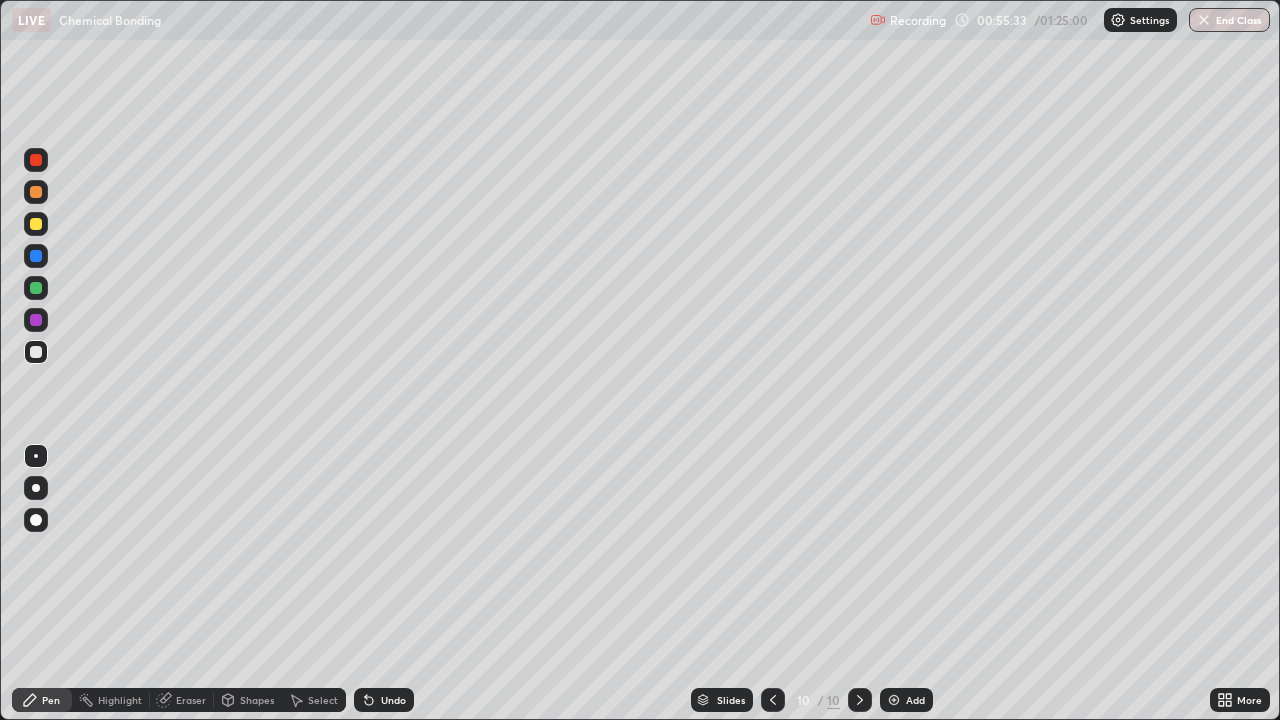 click on "Undo" at bounding box center (384, 700) 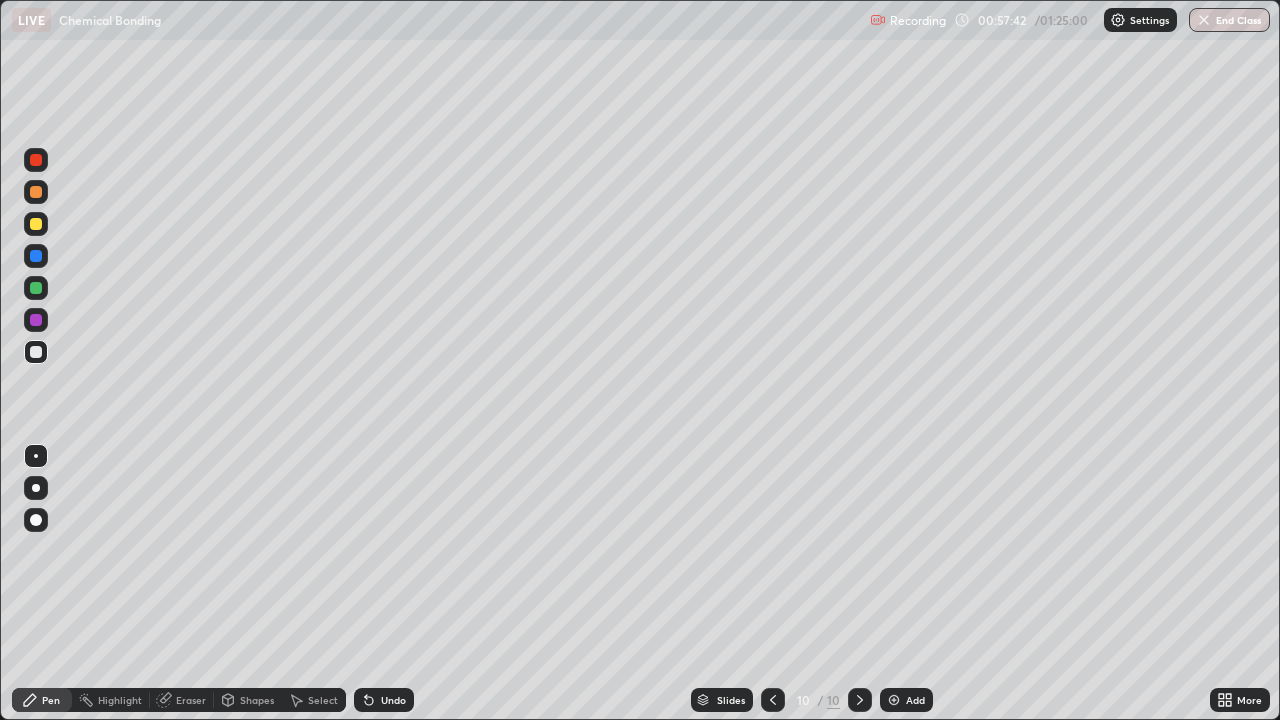 click at bounding box center (36, 224) 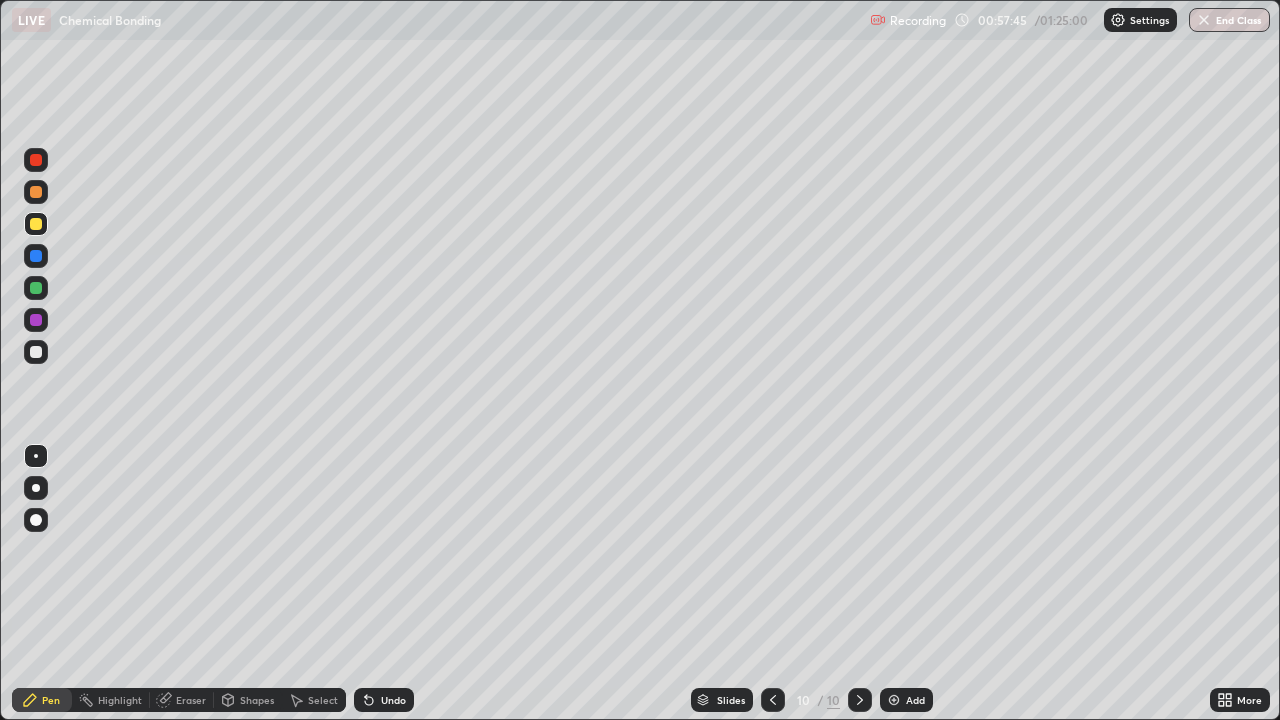 click on "Undo" at bounding box center [393, 700] 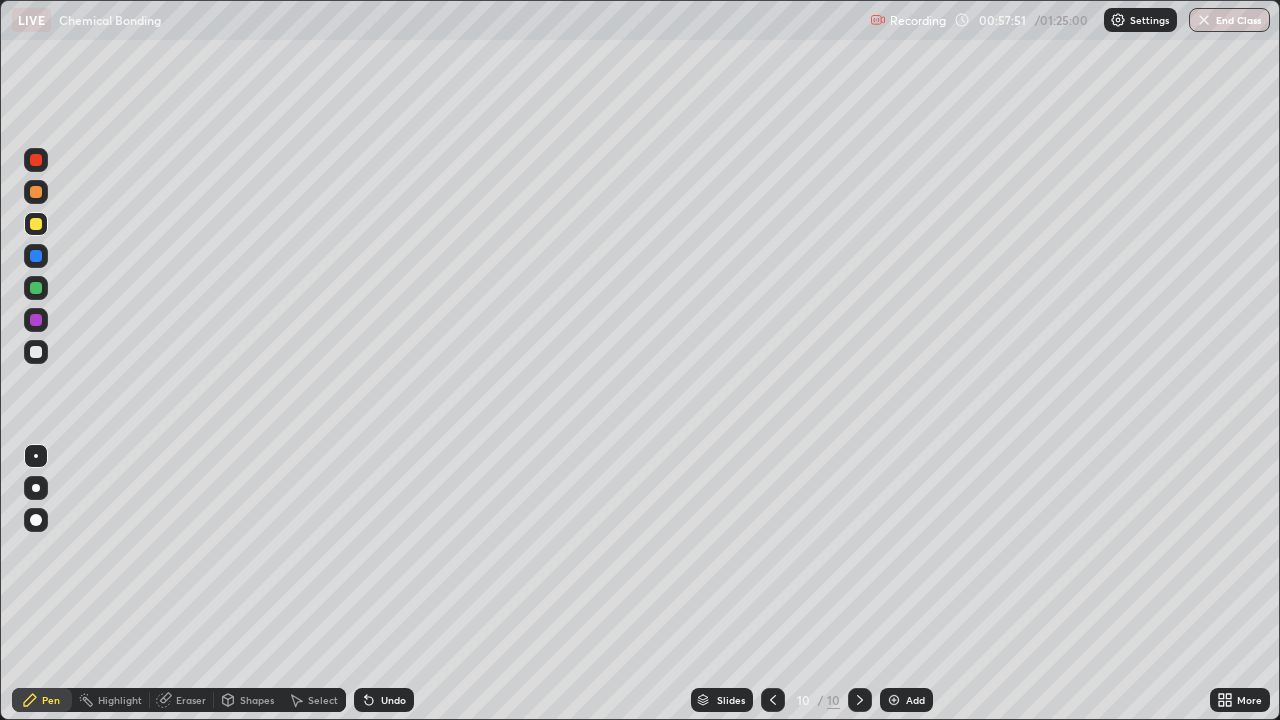 click at bounding box center (36, 352) 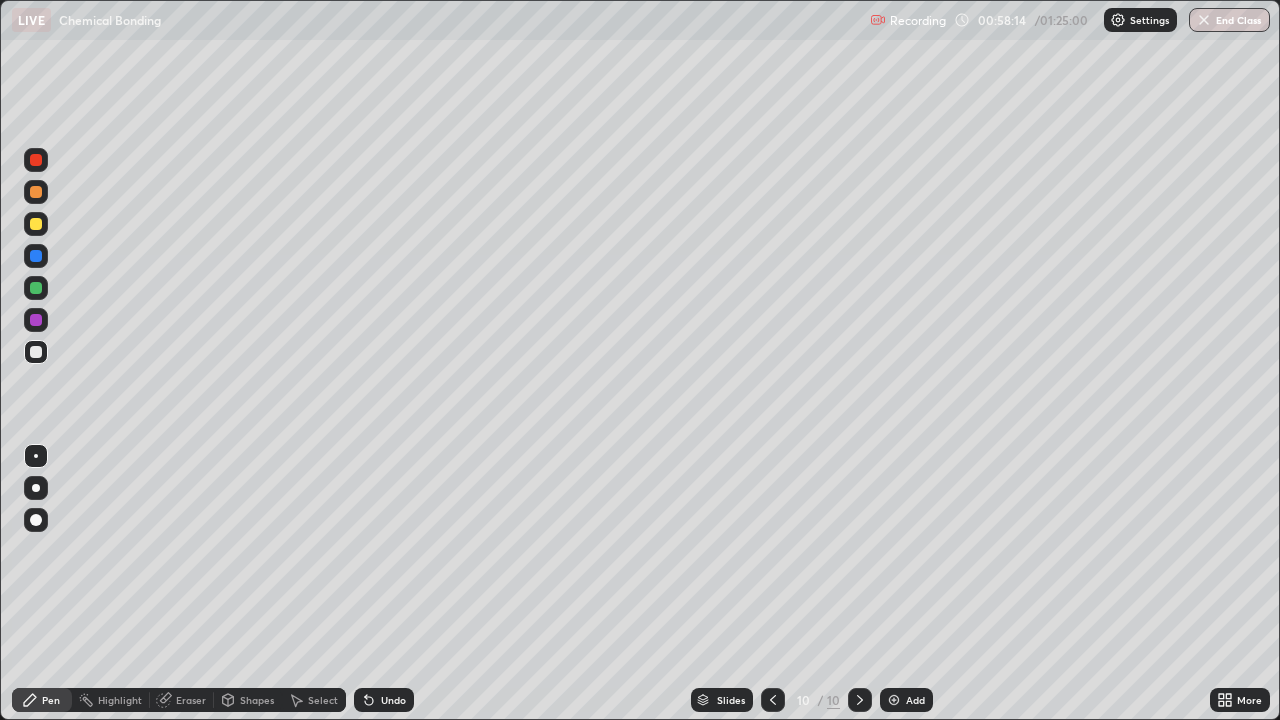 click at bounding box center (36, 224) 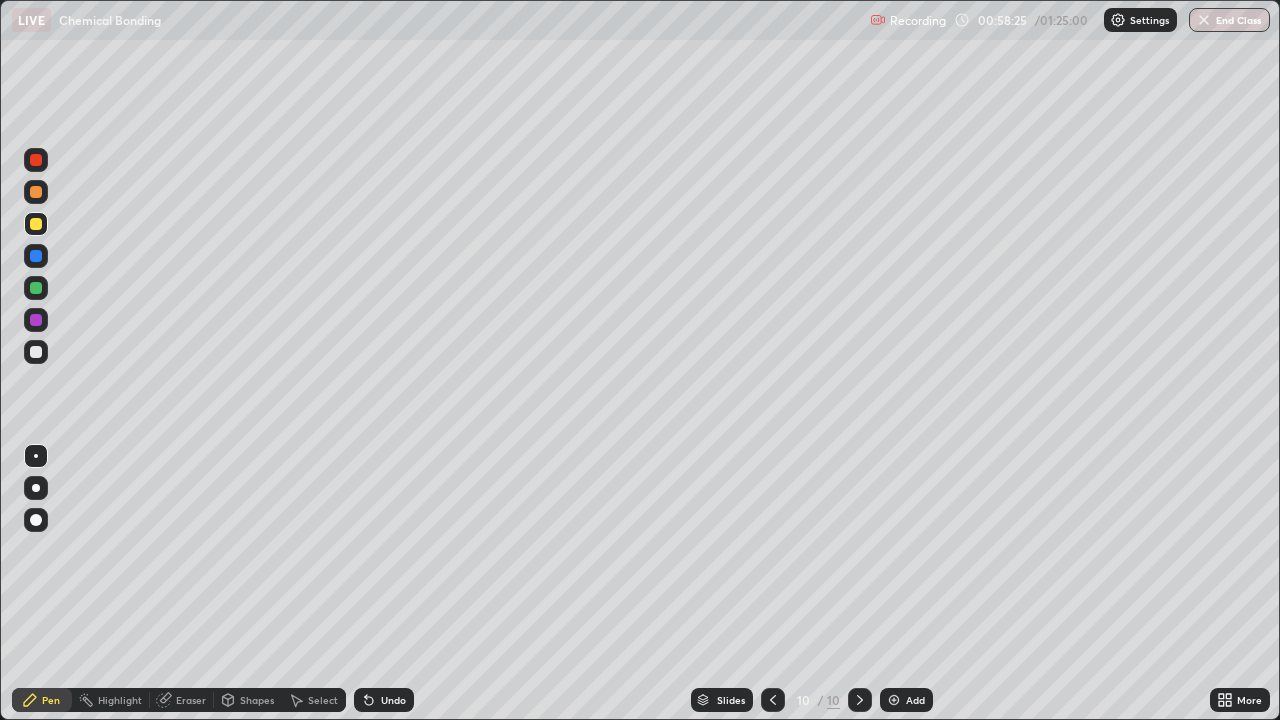 click at bounding box center (36, 352) 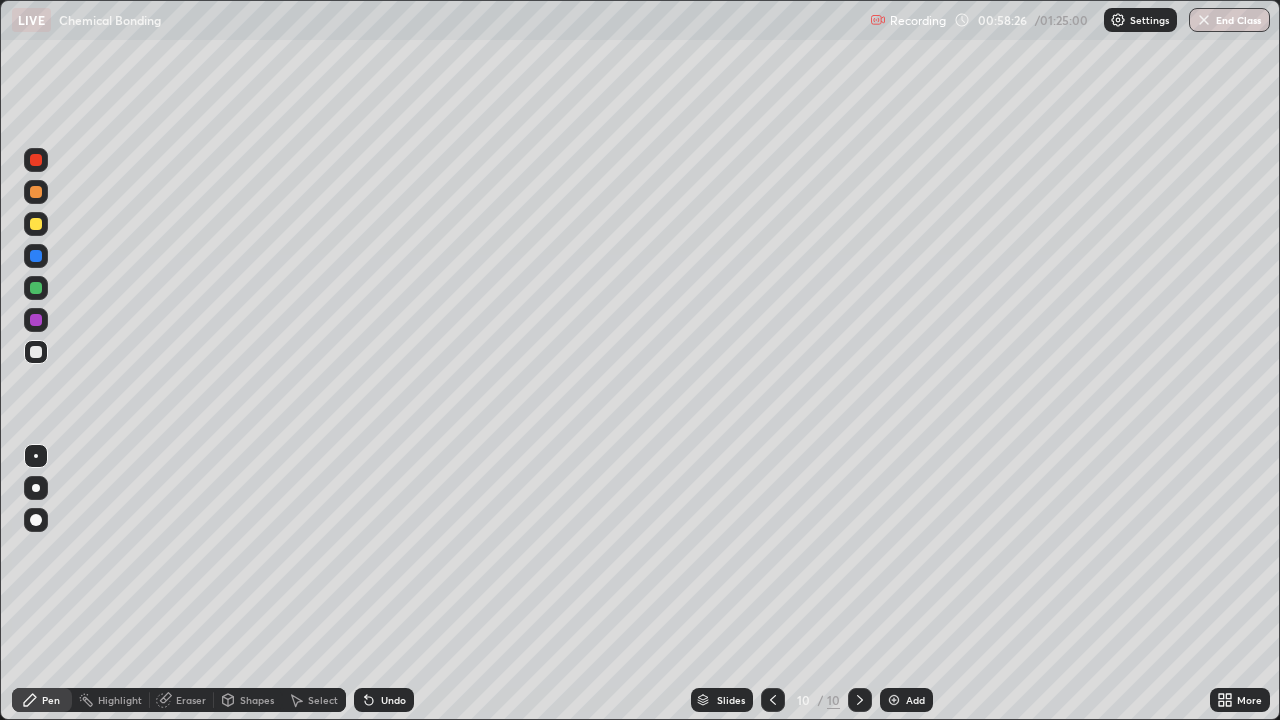 click on "Eraser" at bounding box center (191, 700) 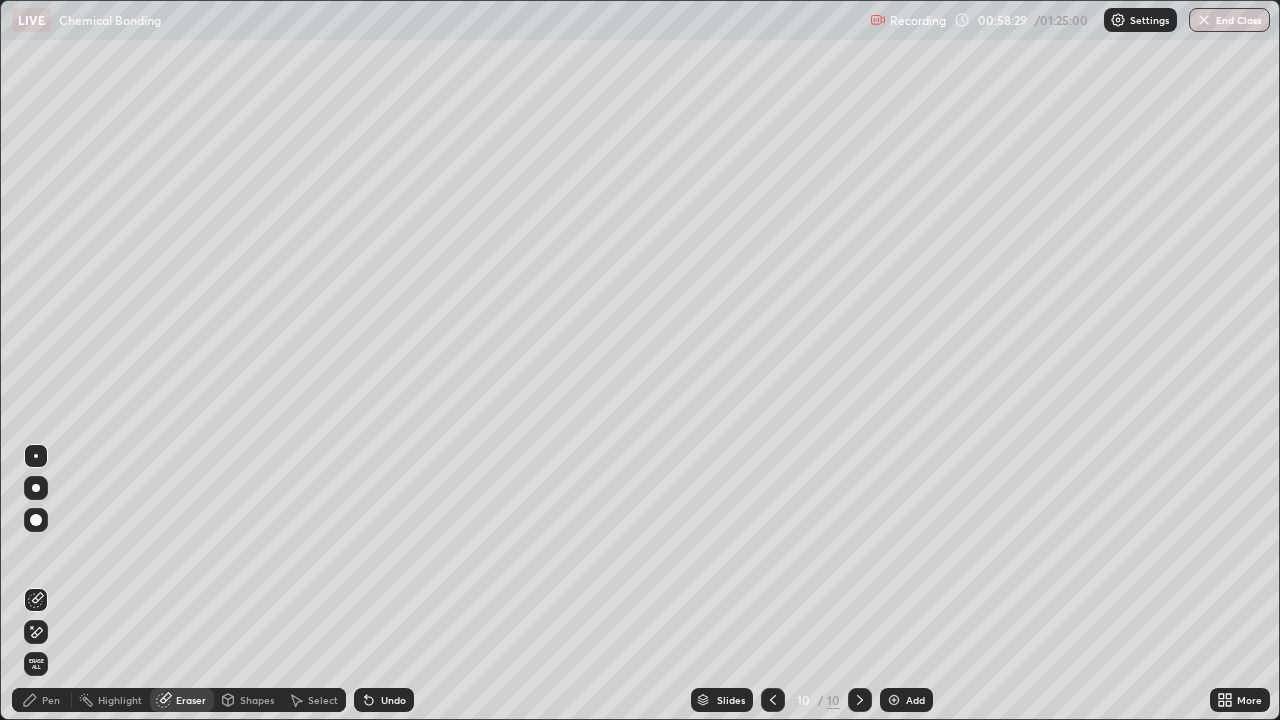 click on "Pen" at bounding box center (51, 700) 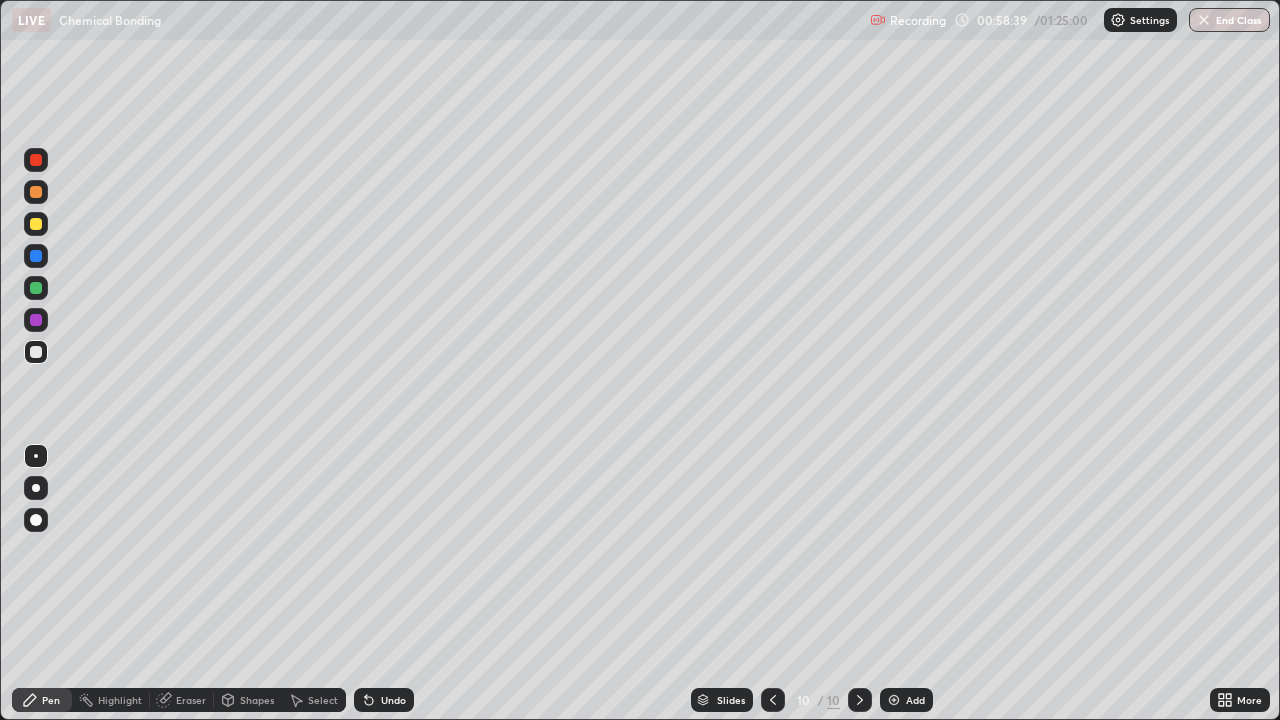 click at bounding box center (36, 352) 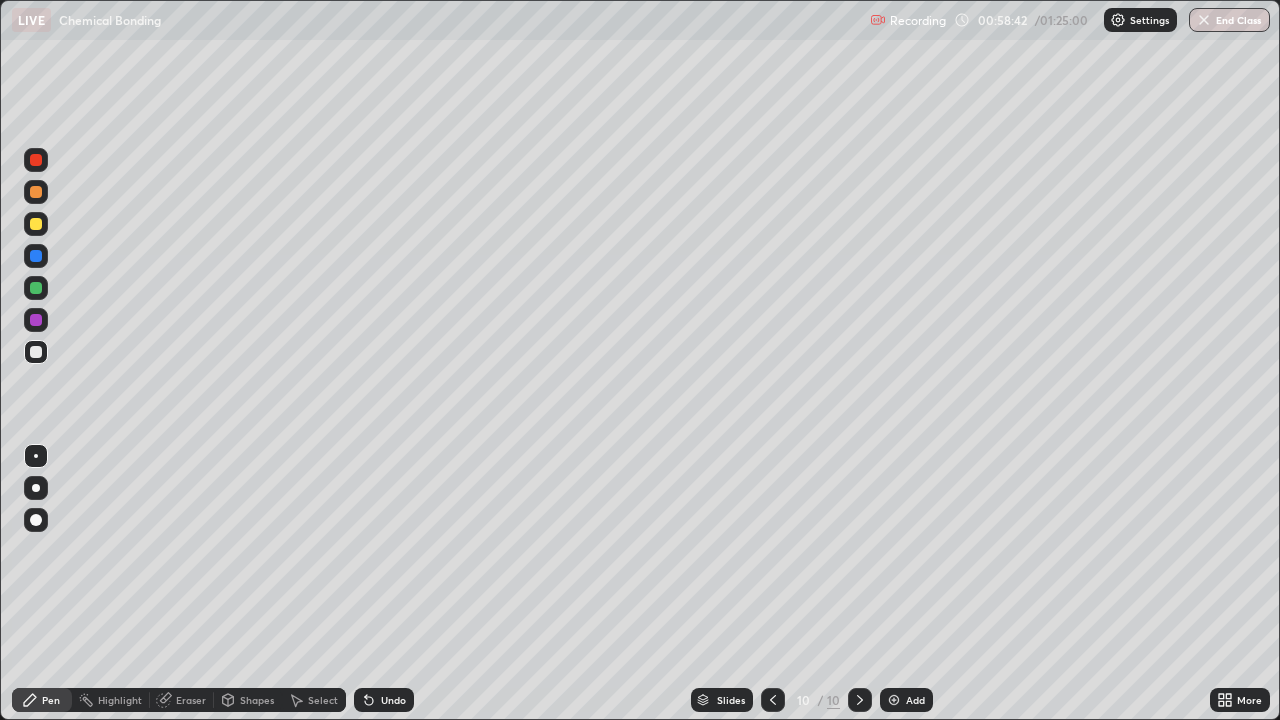 click on "Undo" at bounding box center (384, 700) 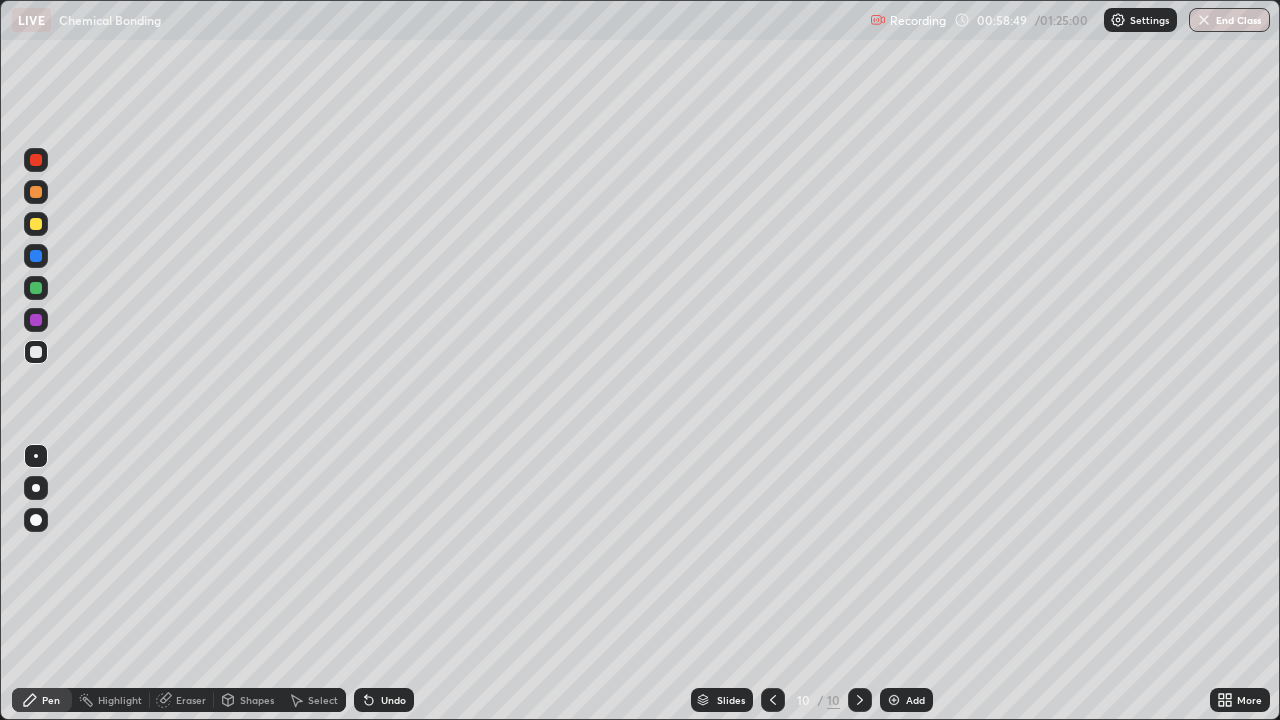 click at bounding box center (36, 224) 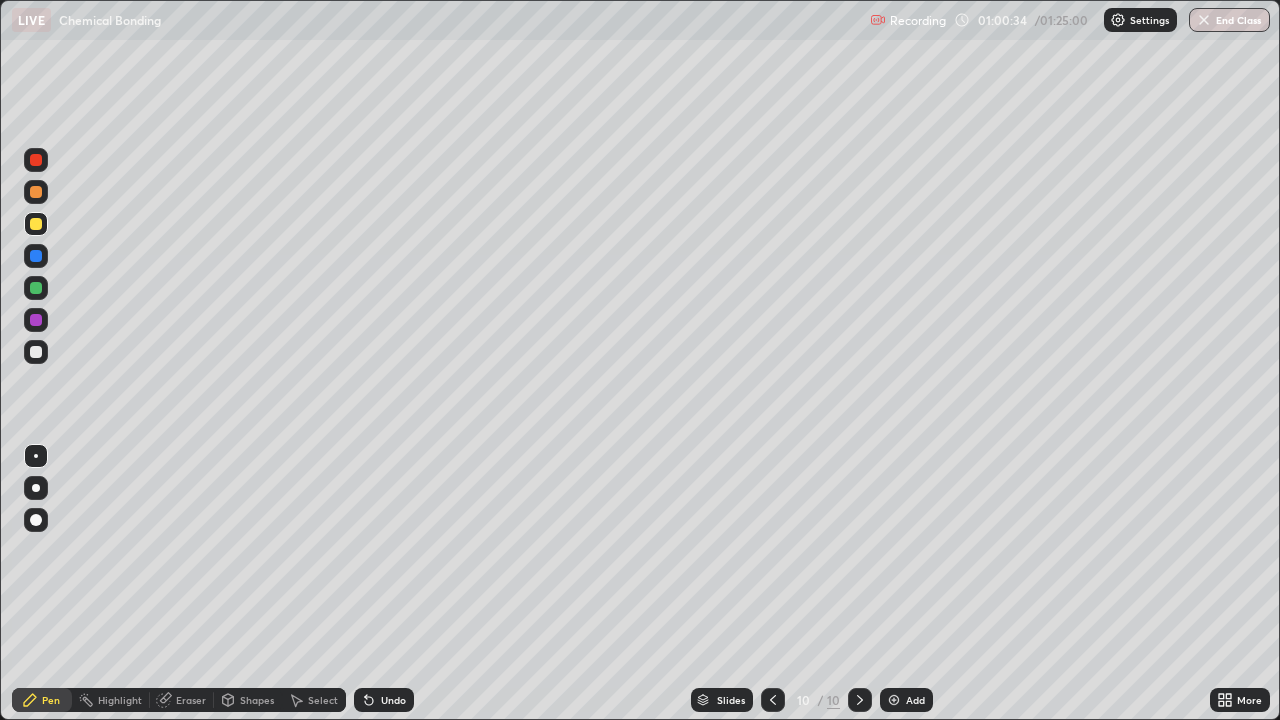click on "Undo" at bounding box center [384, 700] 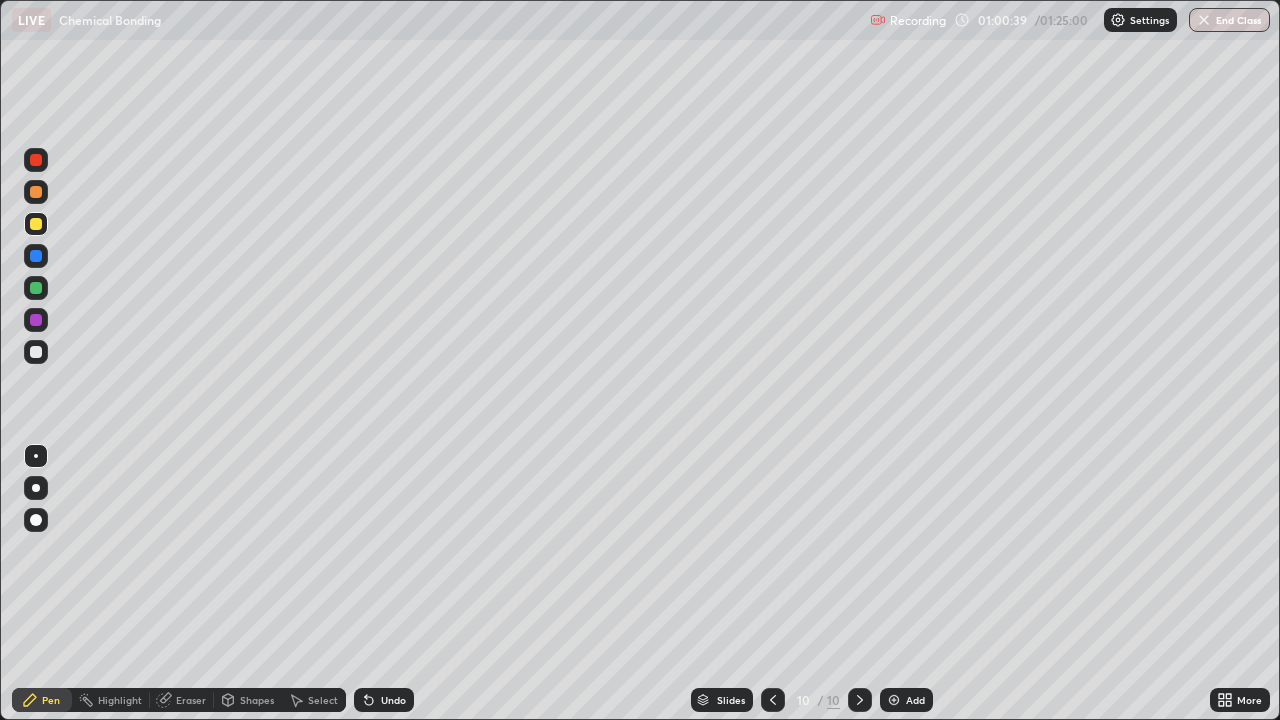 click on "Undo" at bounding box center [393, 700] 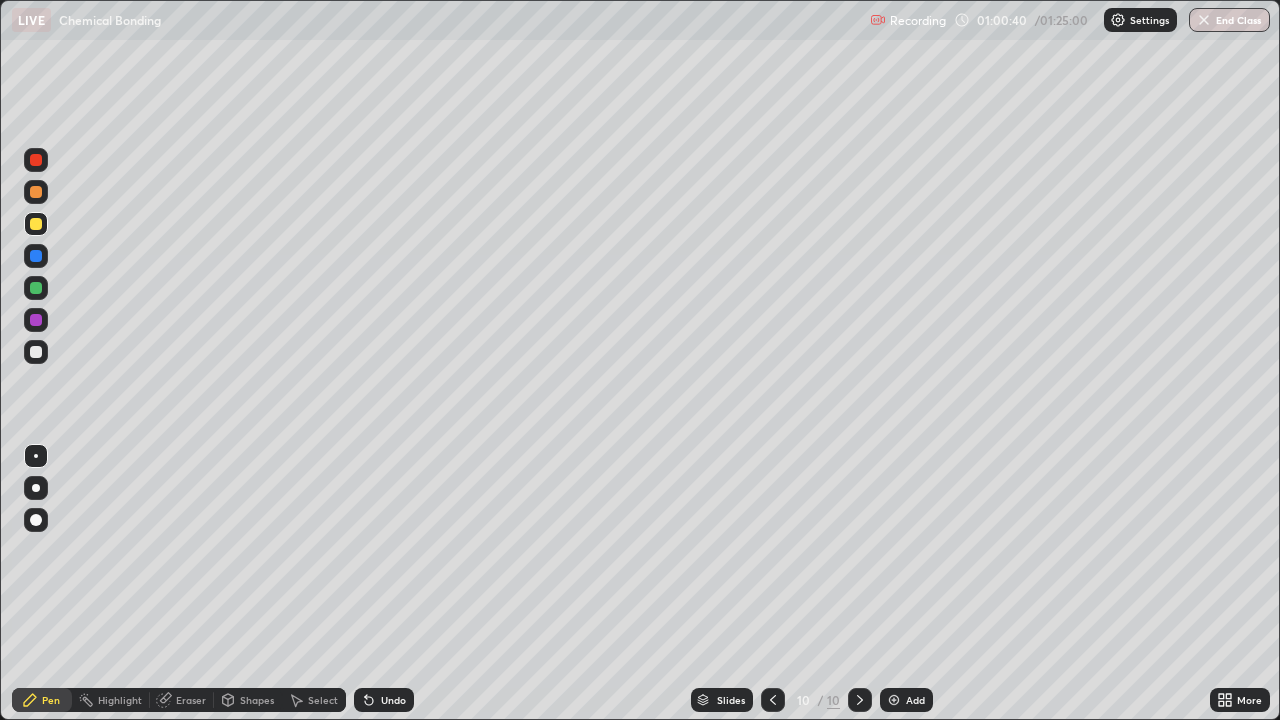 click on "Undo" at bounding box center [384, 700] 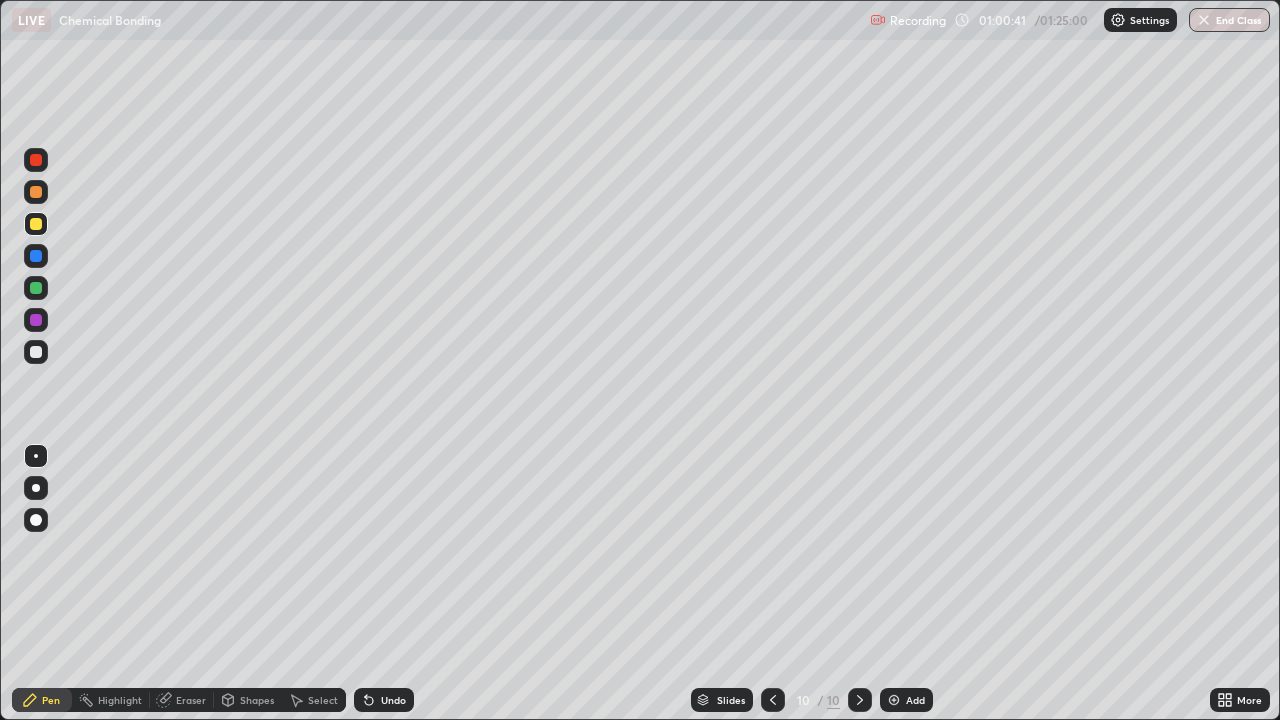 click on "Undo" at bounding box center (384, 700) 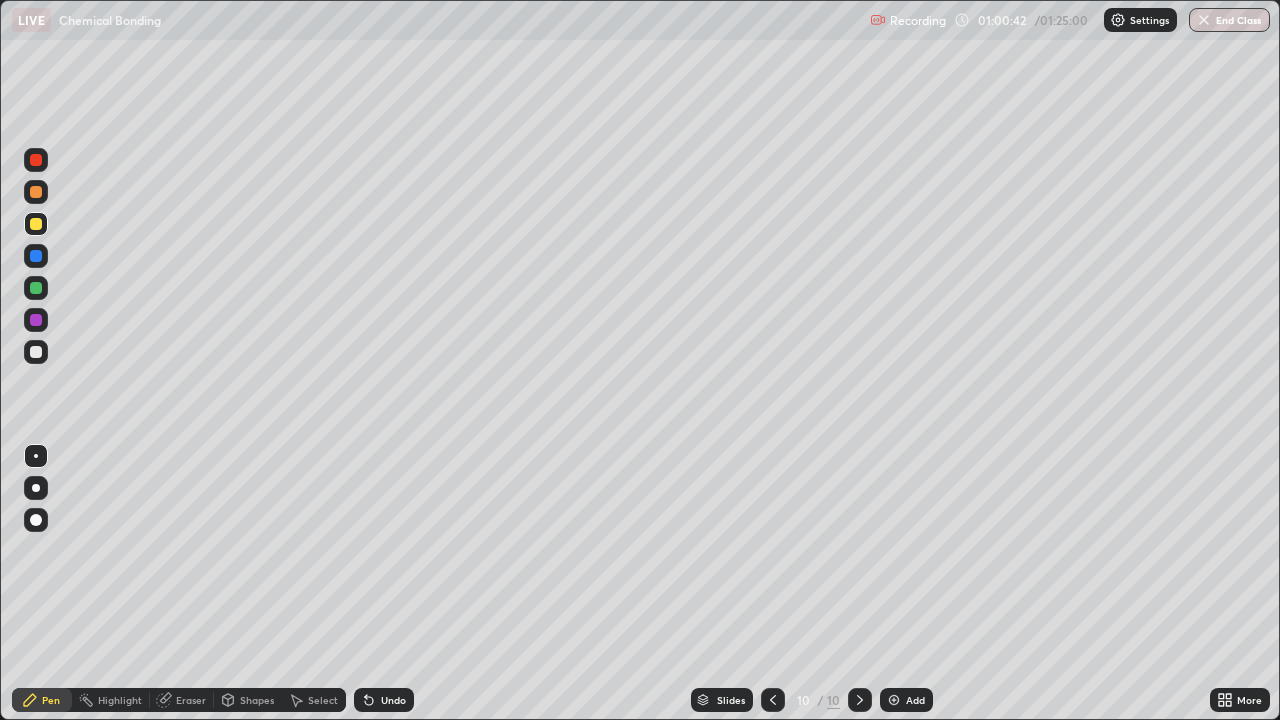 click on "Undo" at bounding box center [393, 700] 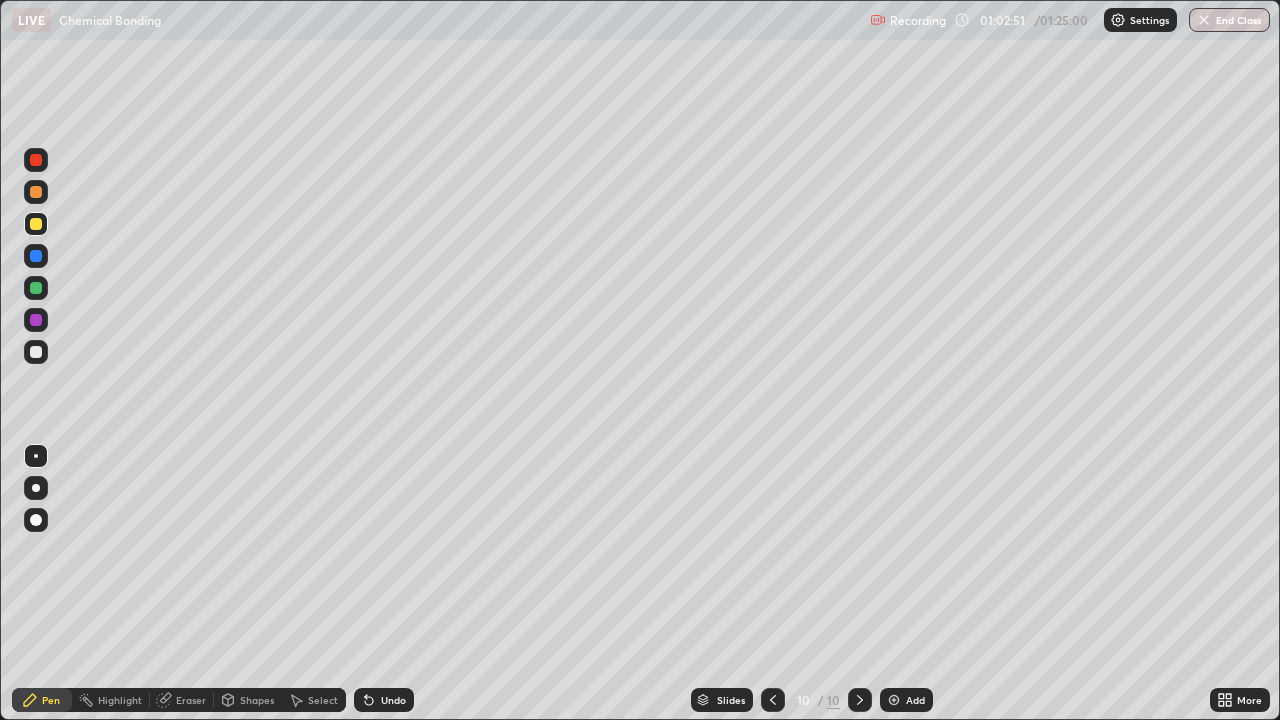 click at bounding box center [894, 700] 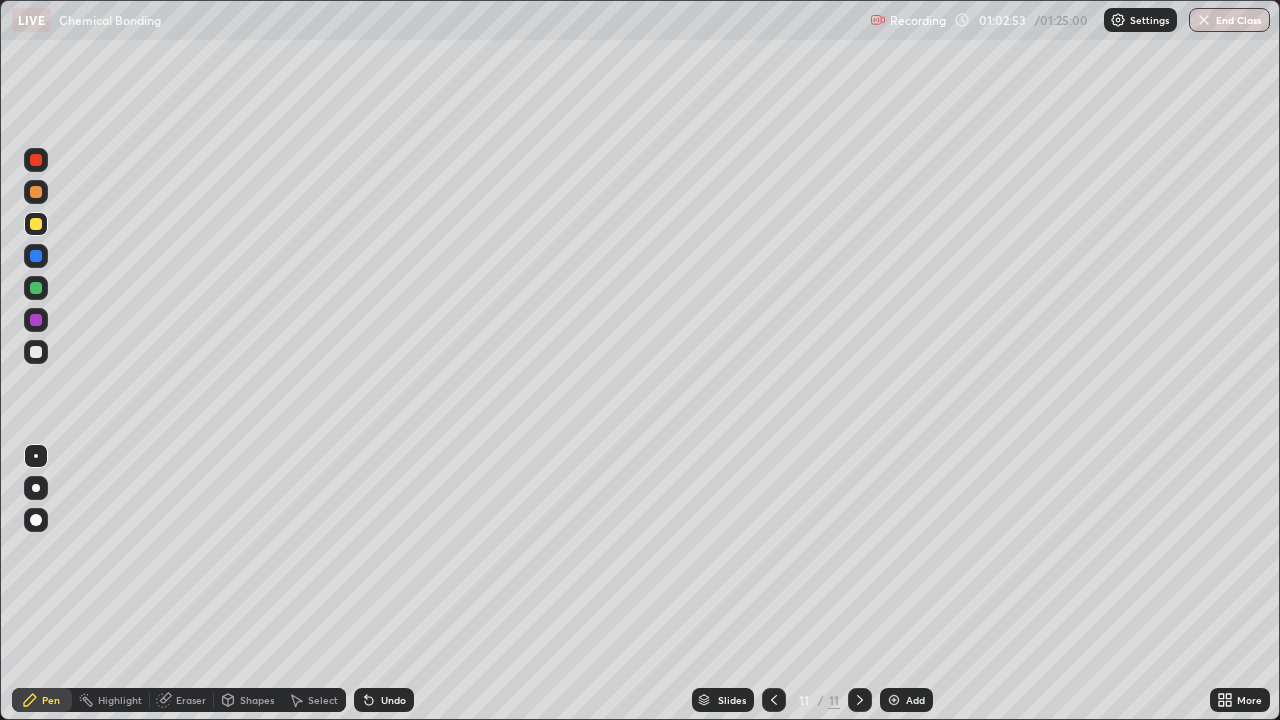 click at bounding box center (36, 352) 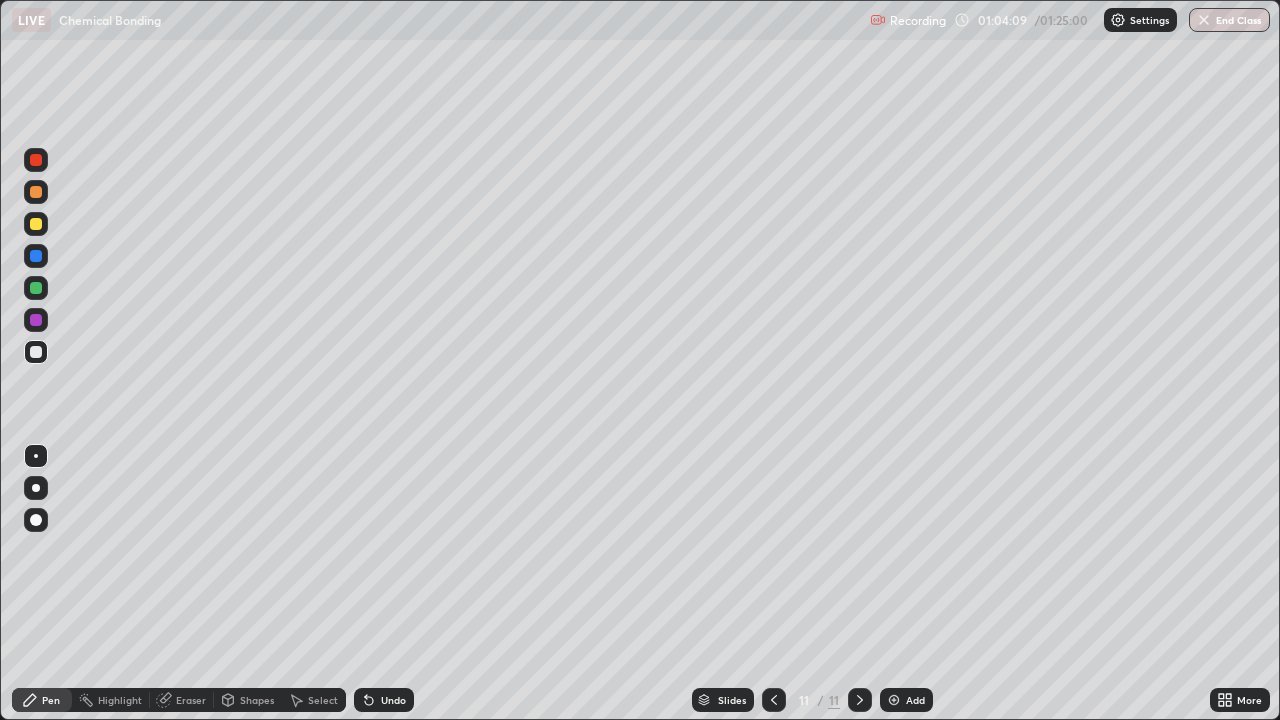 click at bounding box center (36, 224) 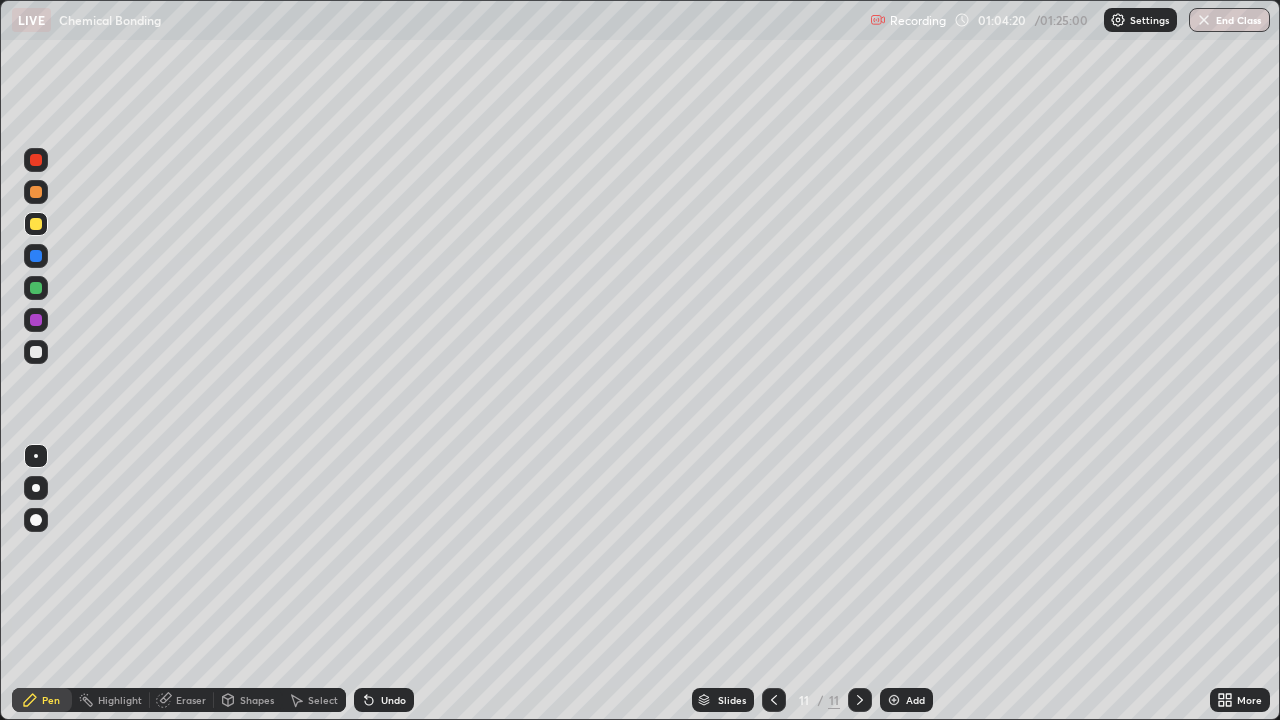 click 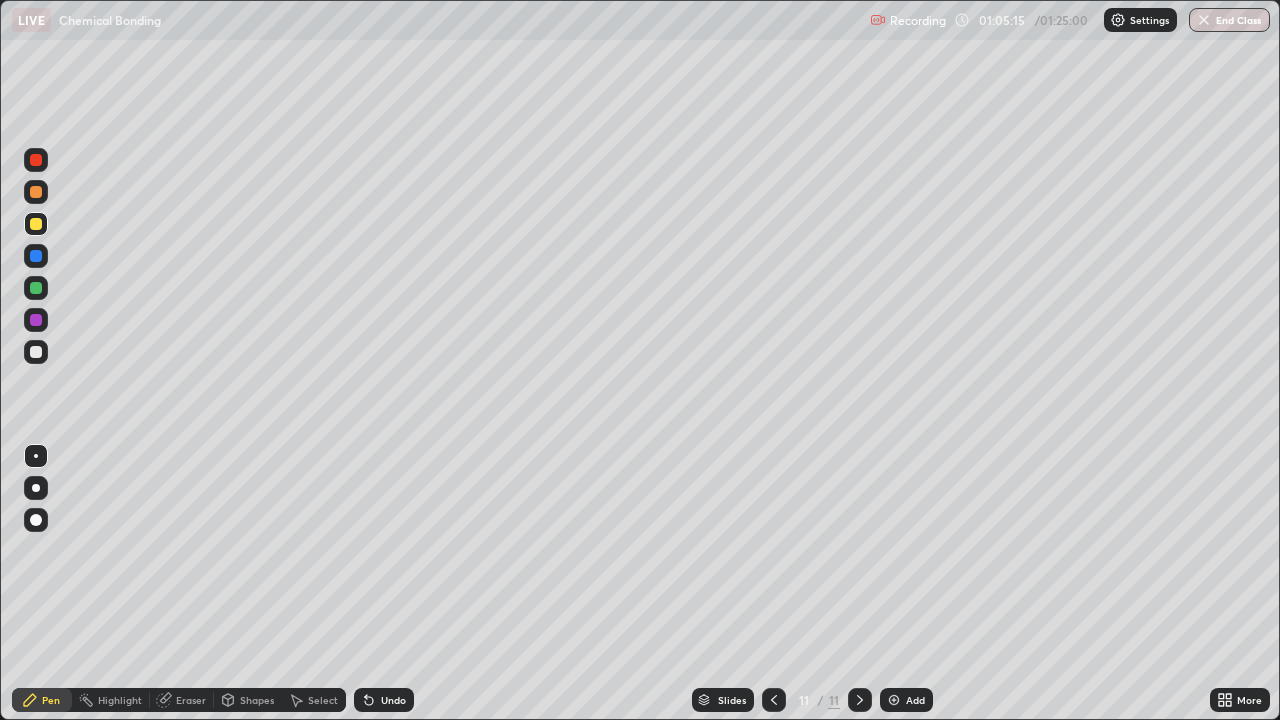 click 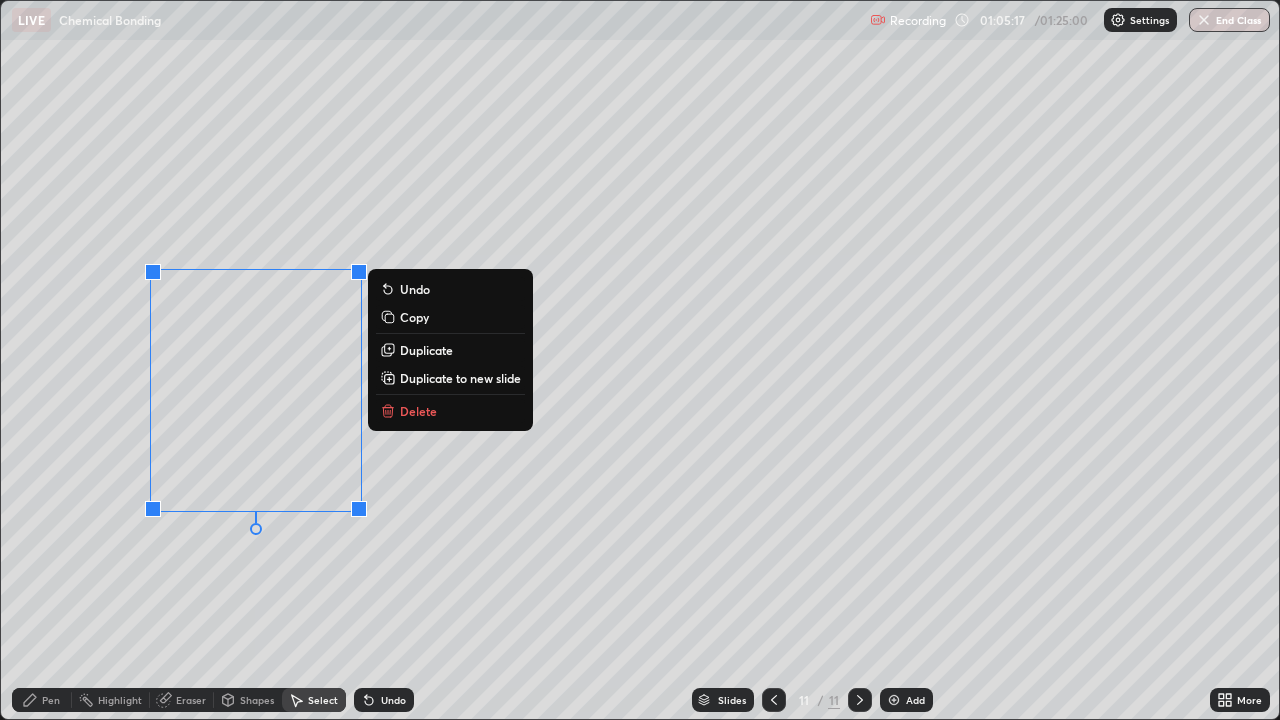 click on "Delete" at bounding box center (418, 411) 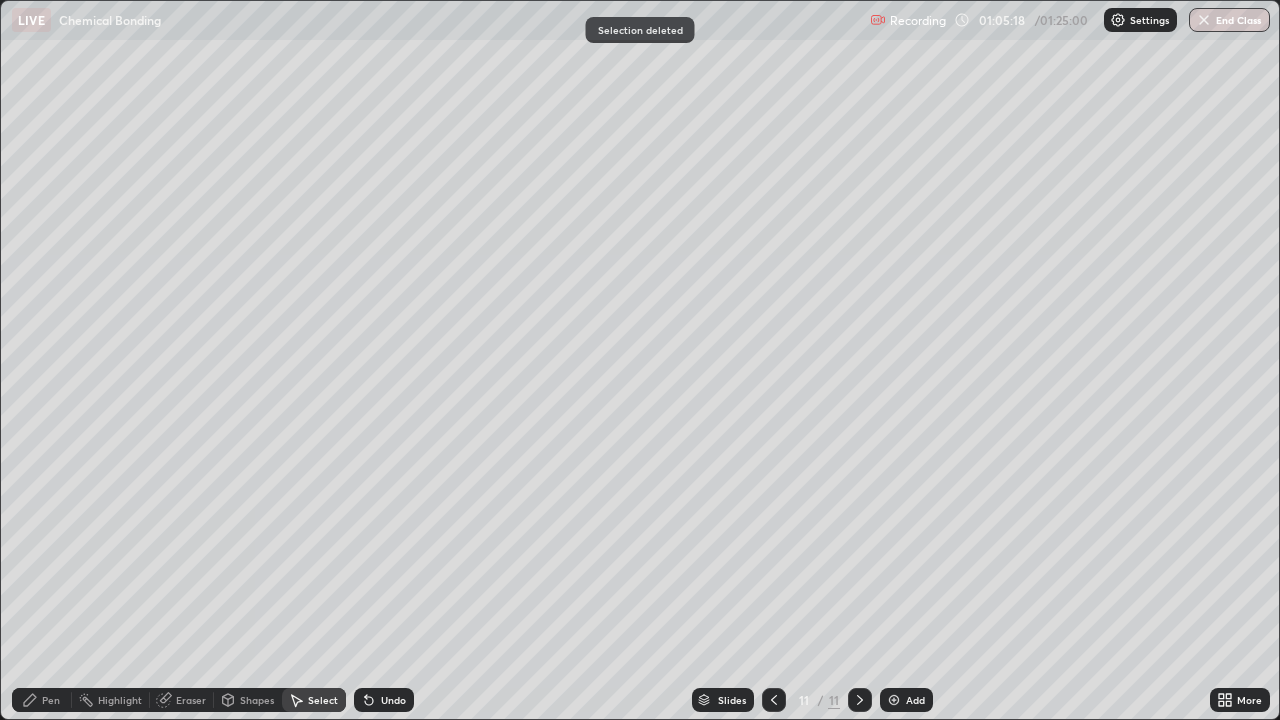 click on "Pen" at bounding box center [51, 700] 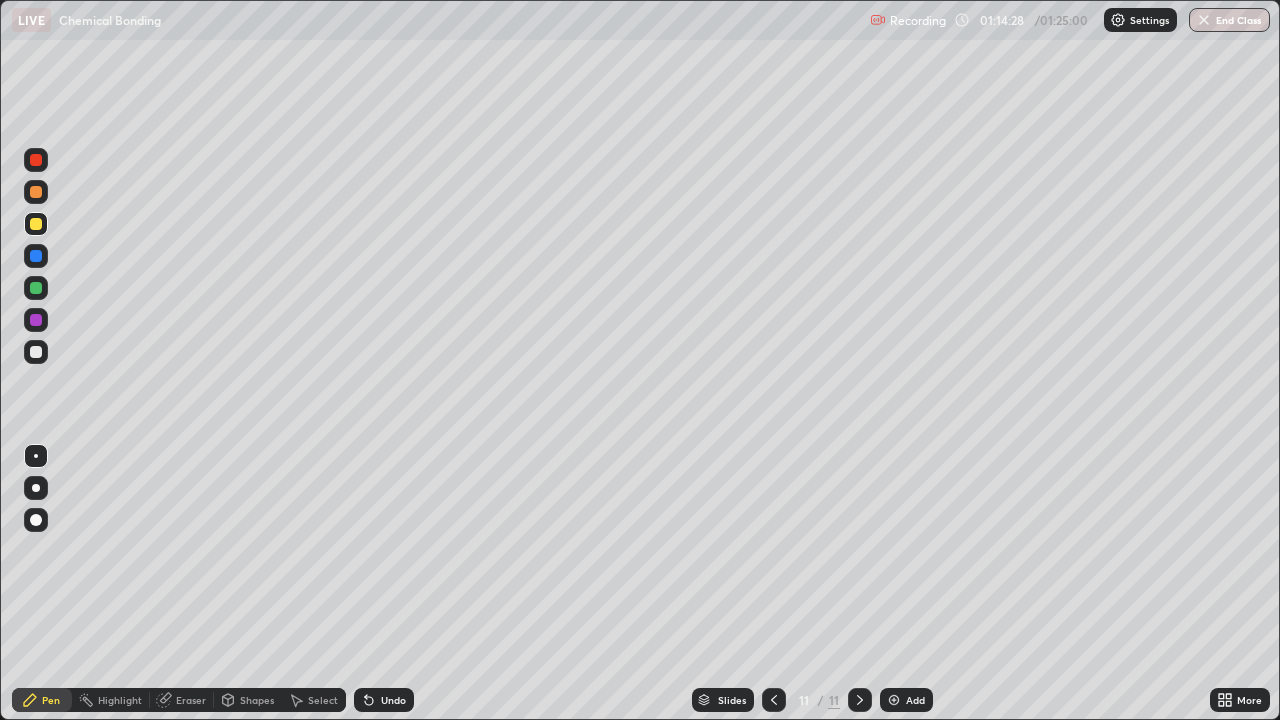 click on "Add" at bounding box center [906, 700] 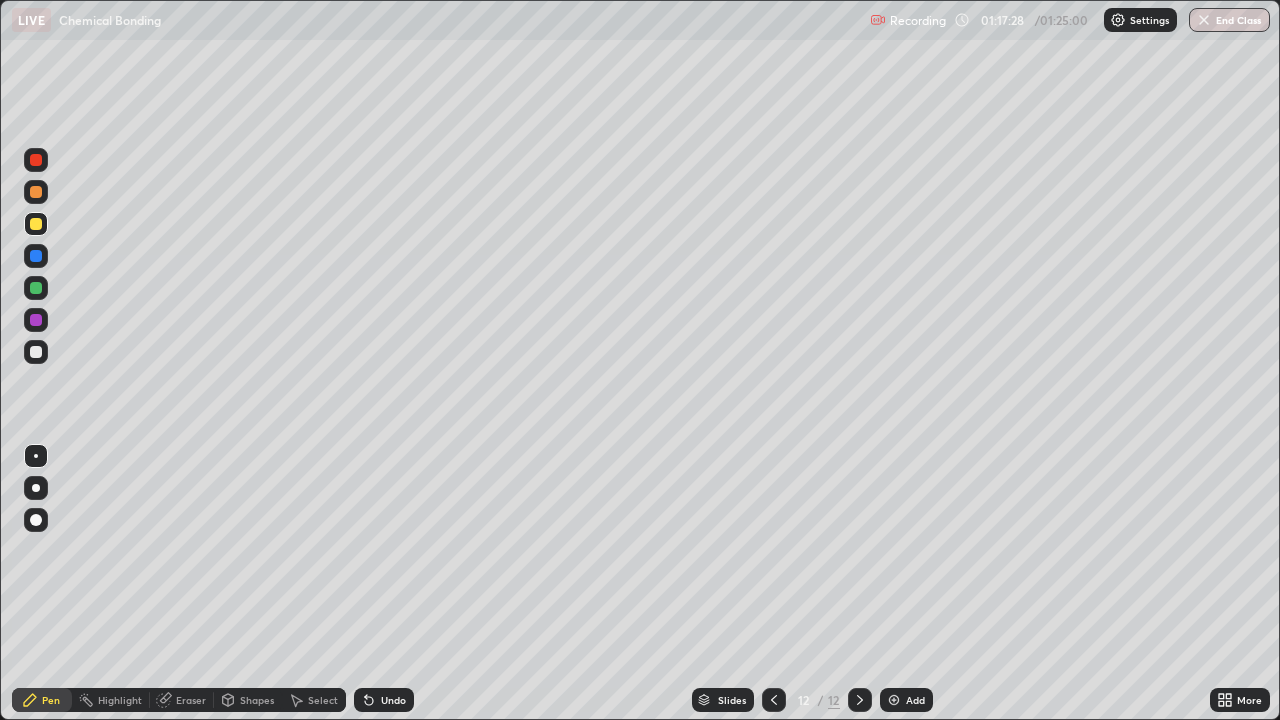 click at bounding box center [894, 700] 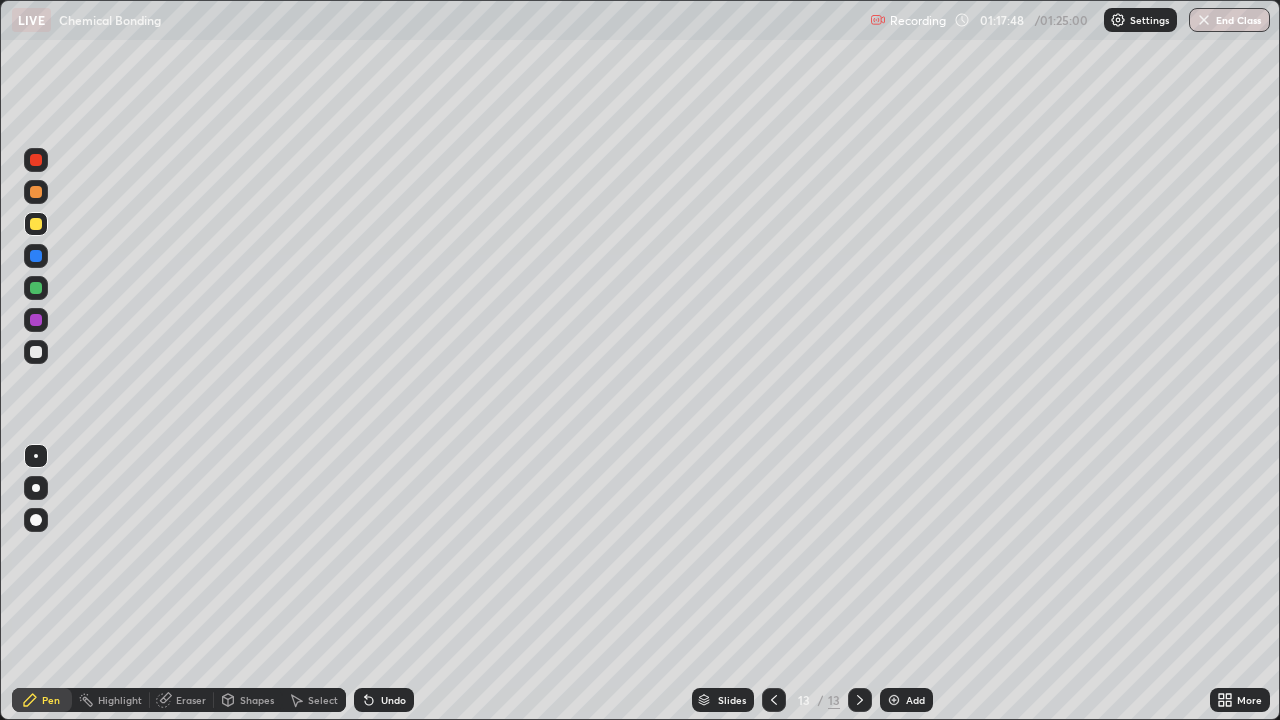 click on "Undo" at bounding box center [384, 700] 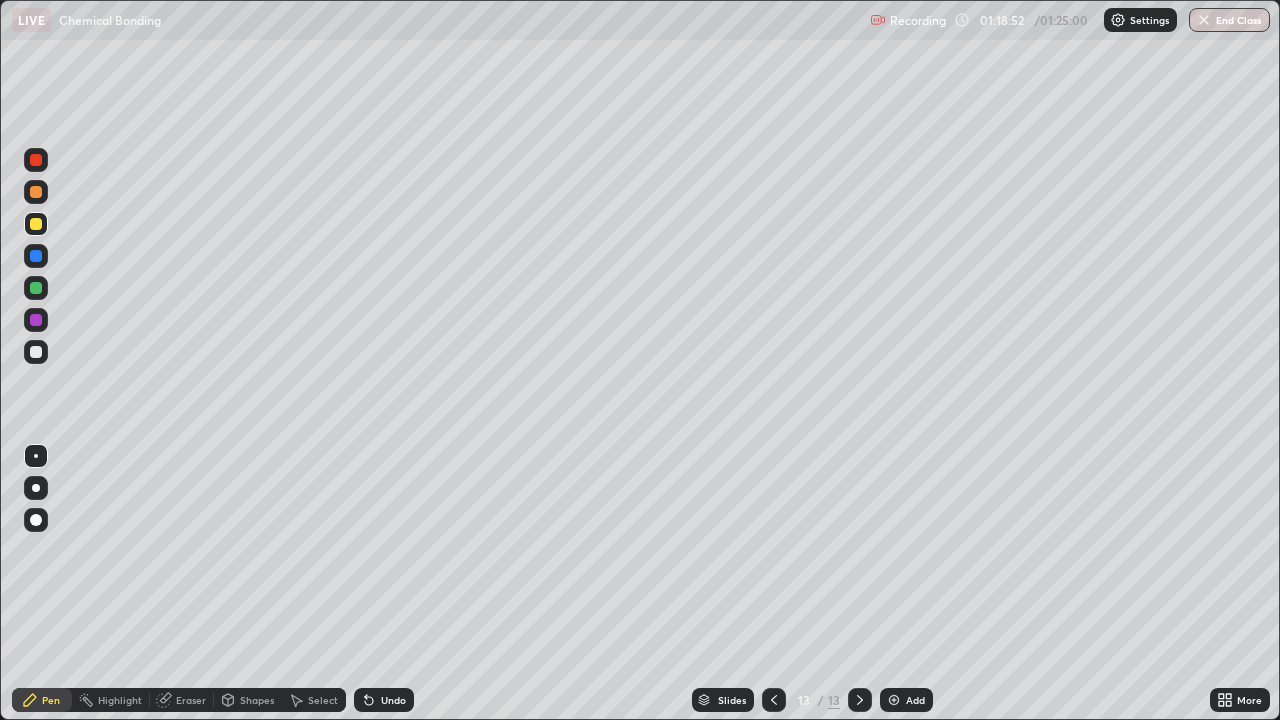 click on "End Class" at bounding box center [1229, 20] 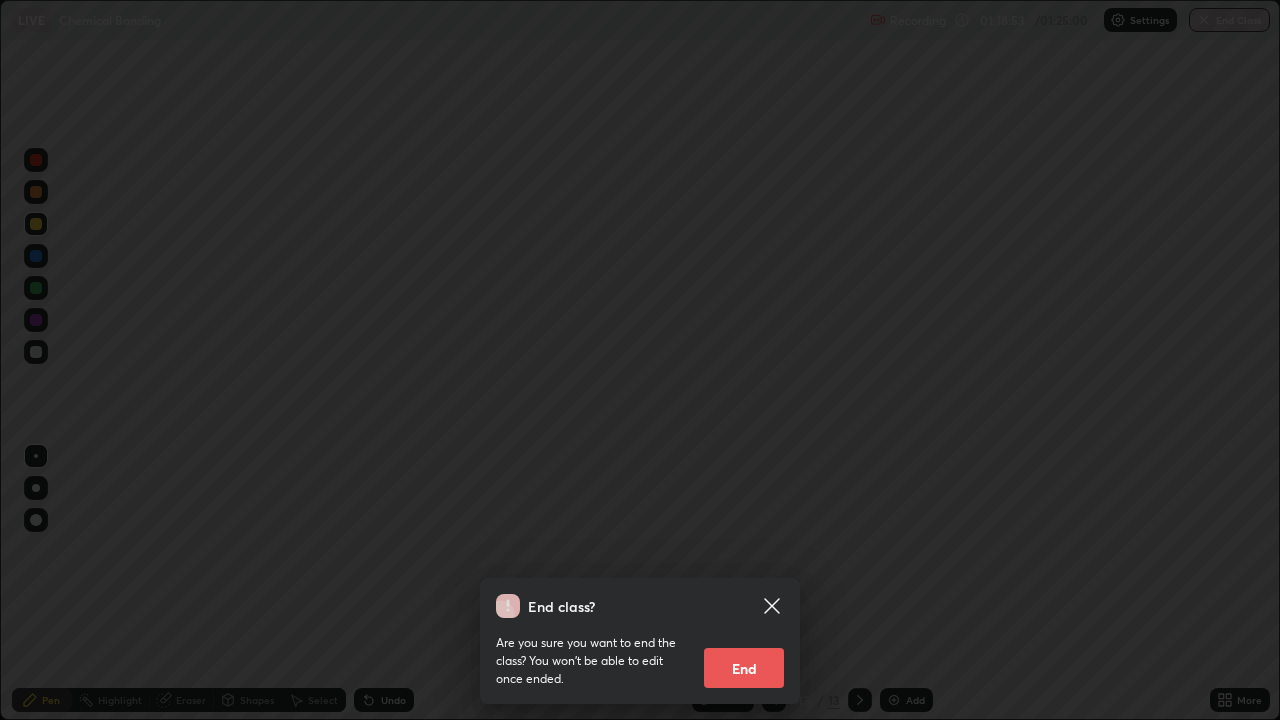 click on "End" at bounding box center (744, 668) 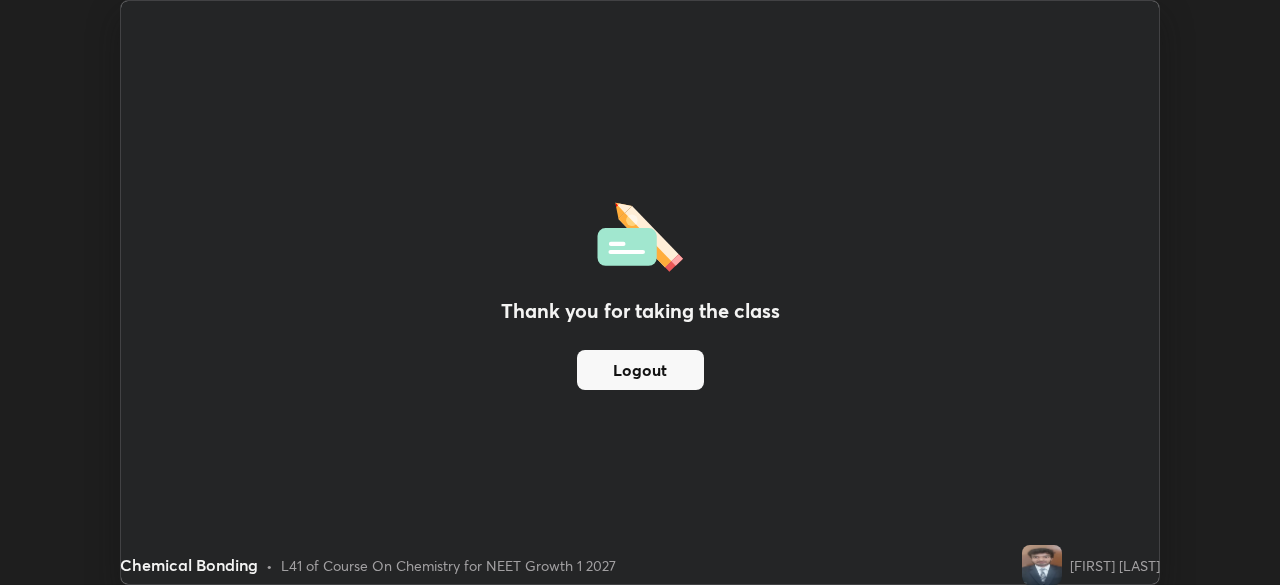 scroll, scrollTop: 585, scrollLeft: 1280, axis: both 